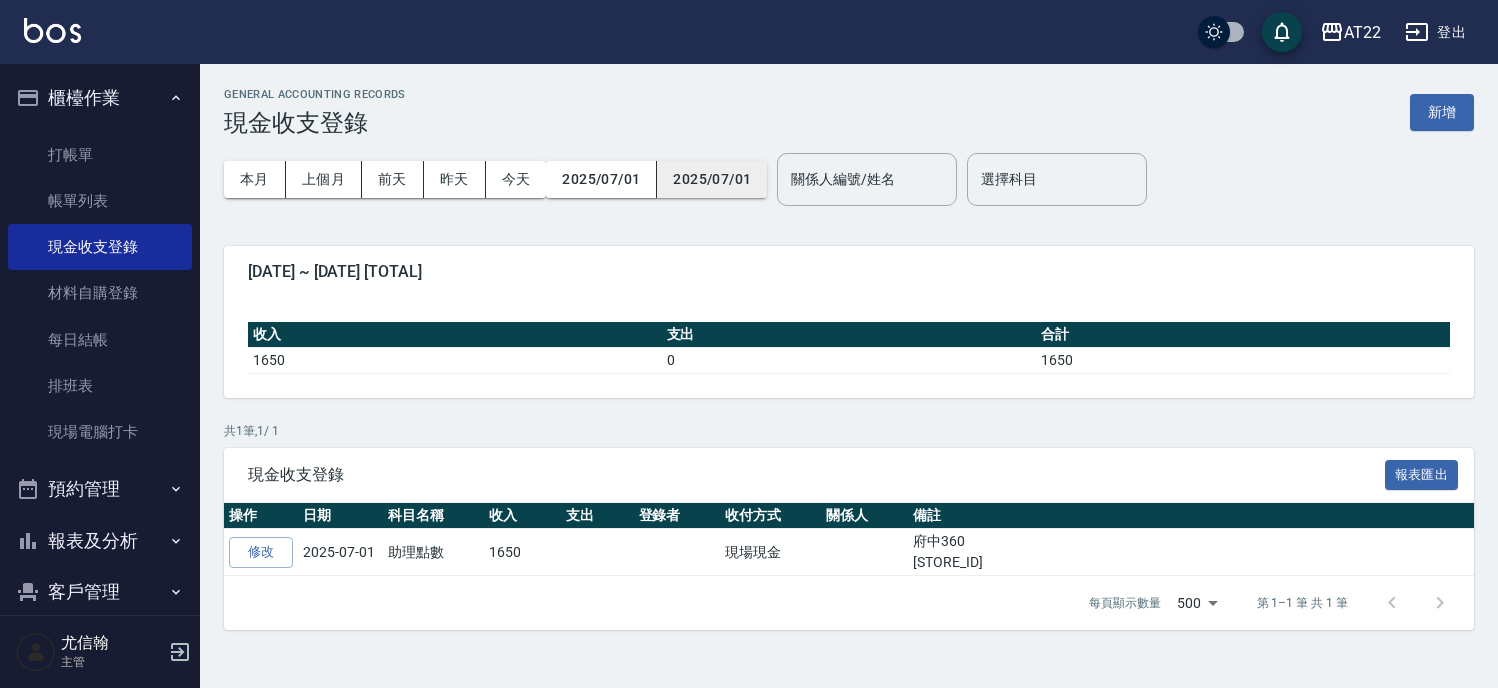 scroll, scrollTop: 0, scrollLeft: 0, axis: both 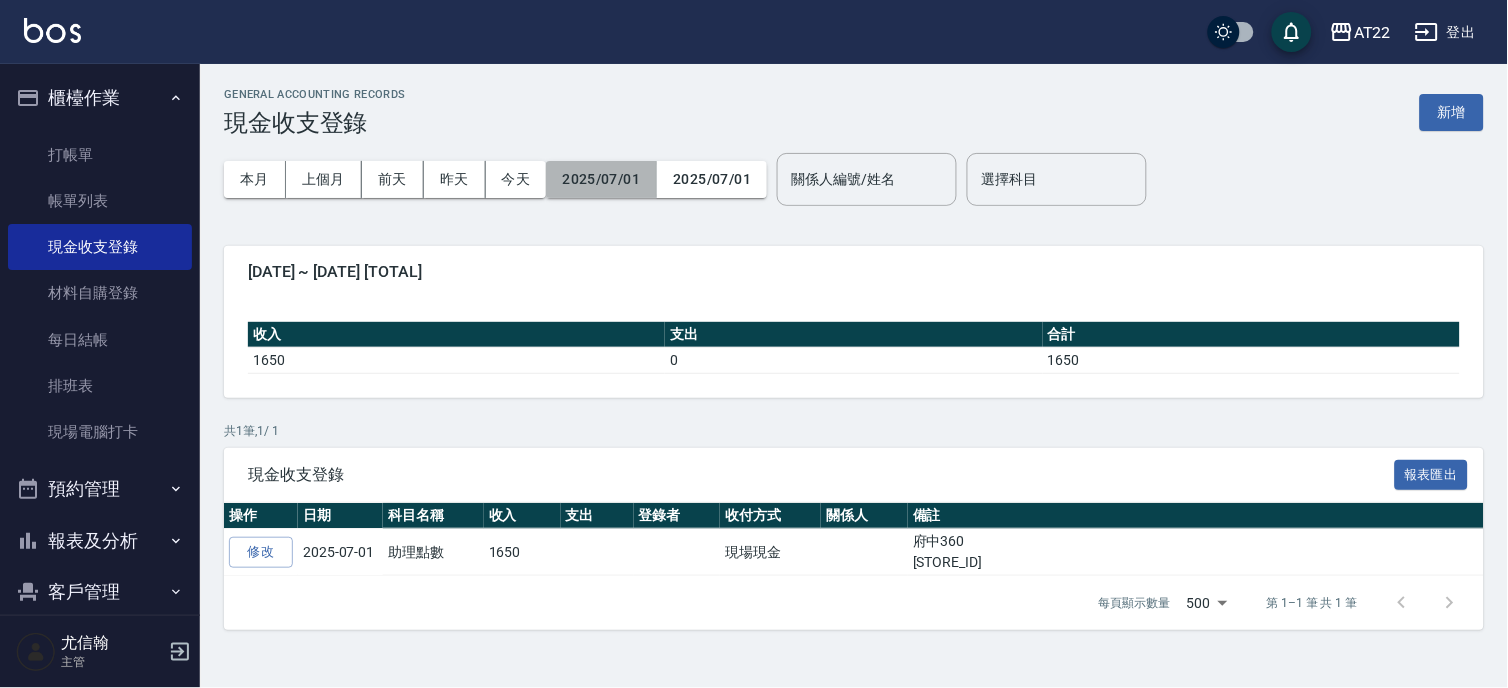 click on "[DATE]" at bounding box center [255, 179] 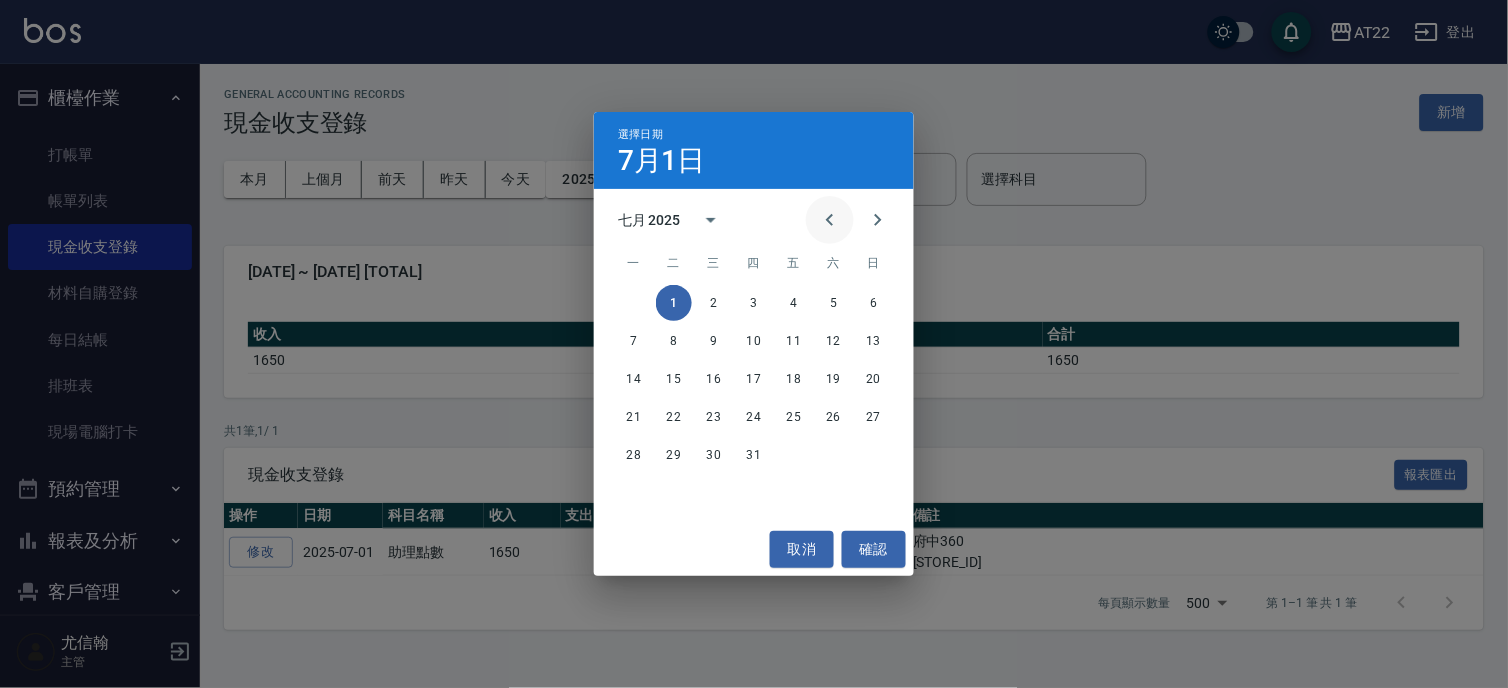 click at bounding box center [830, 220] 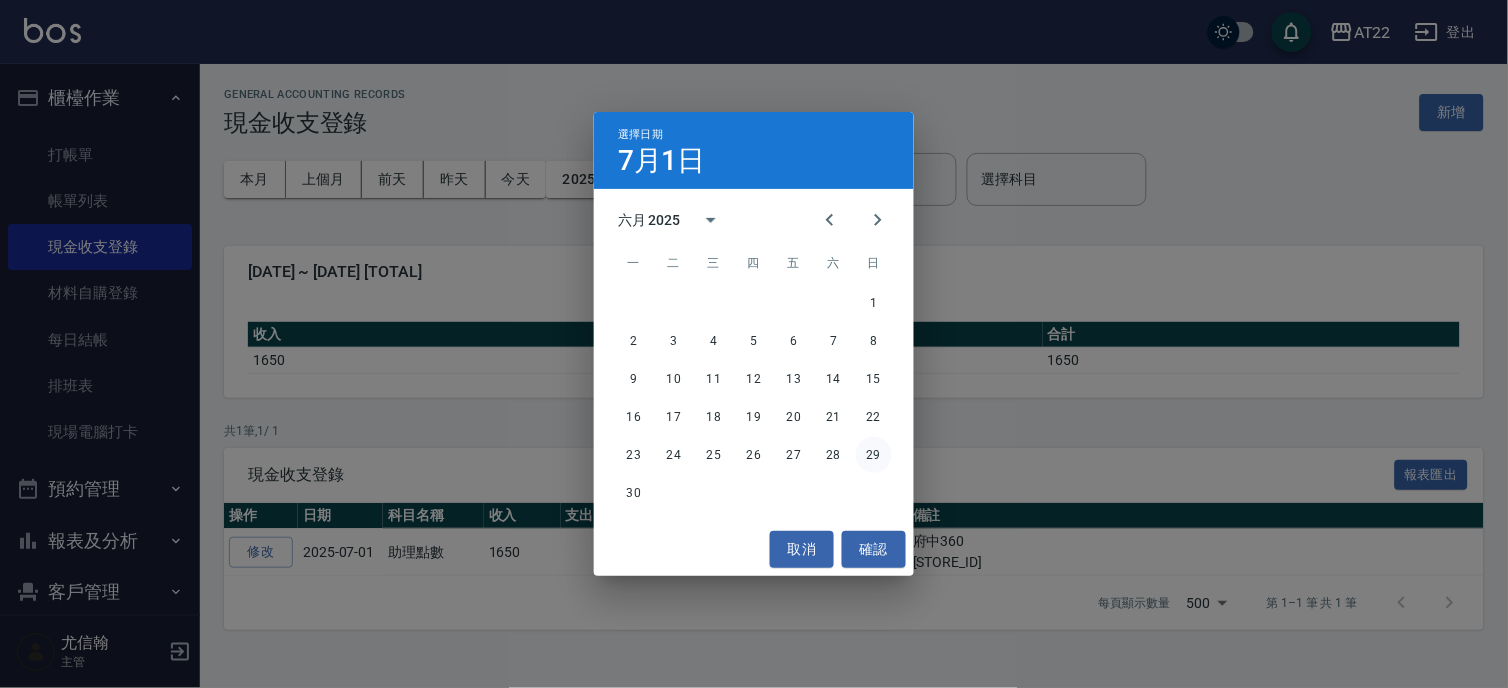 click on "29" at bounding box center (874, 303) 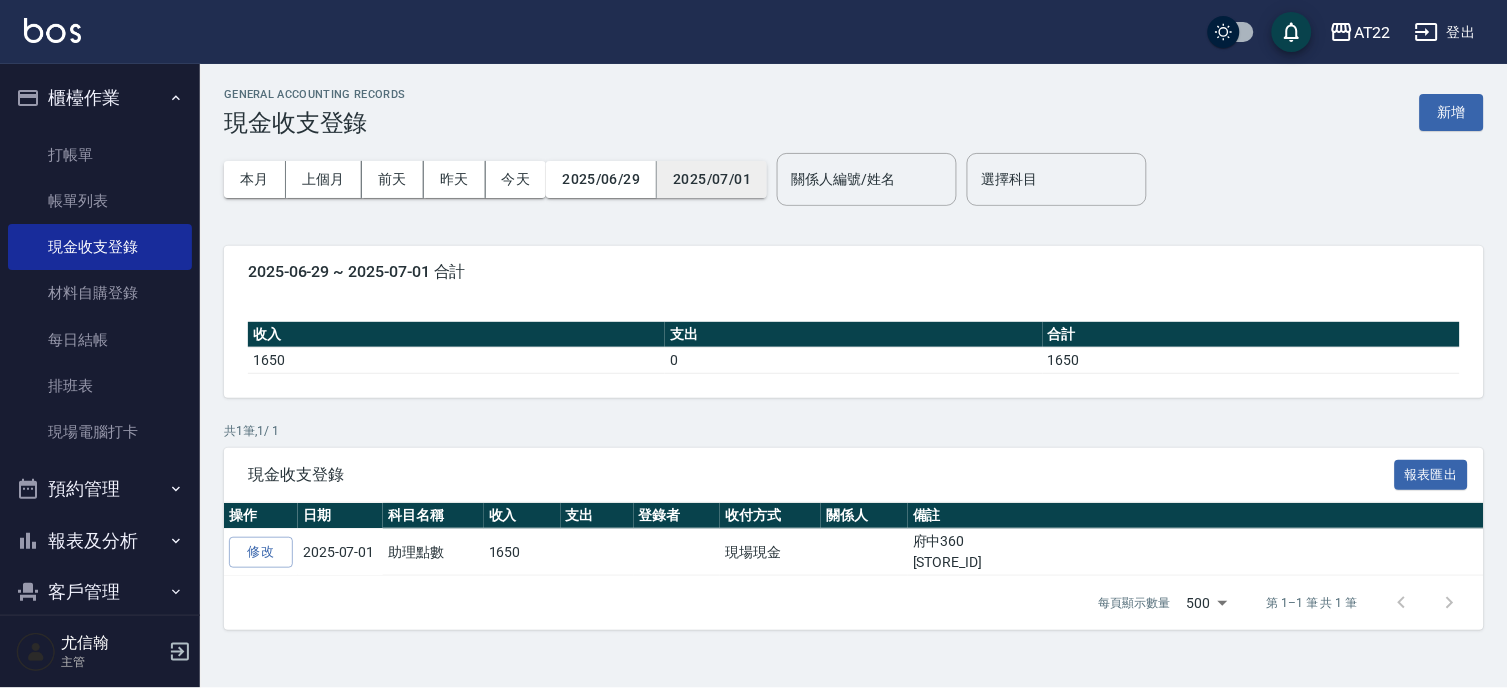 click on "2025/07/01" at bounding box center [712, 179] 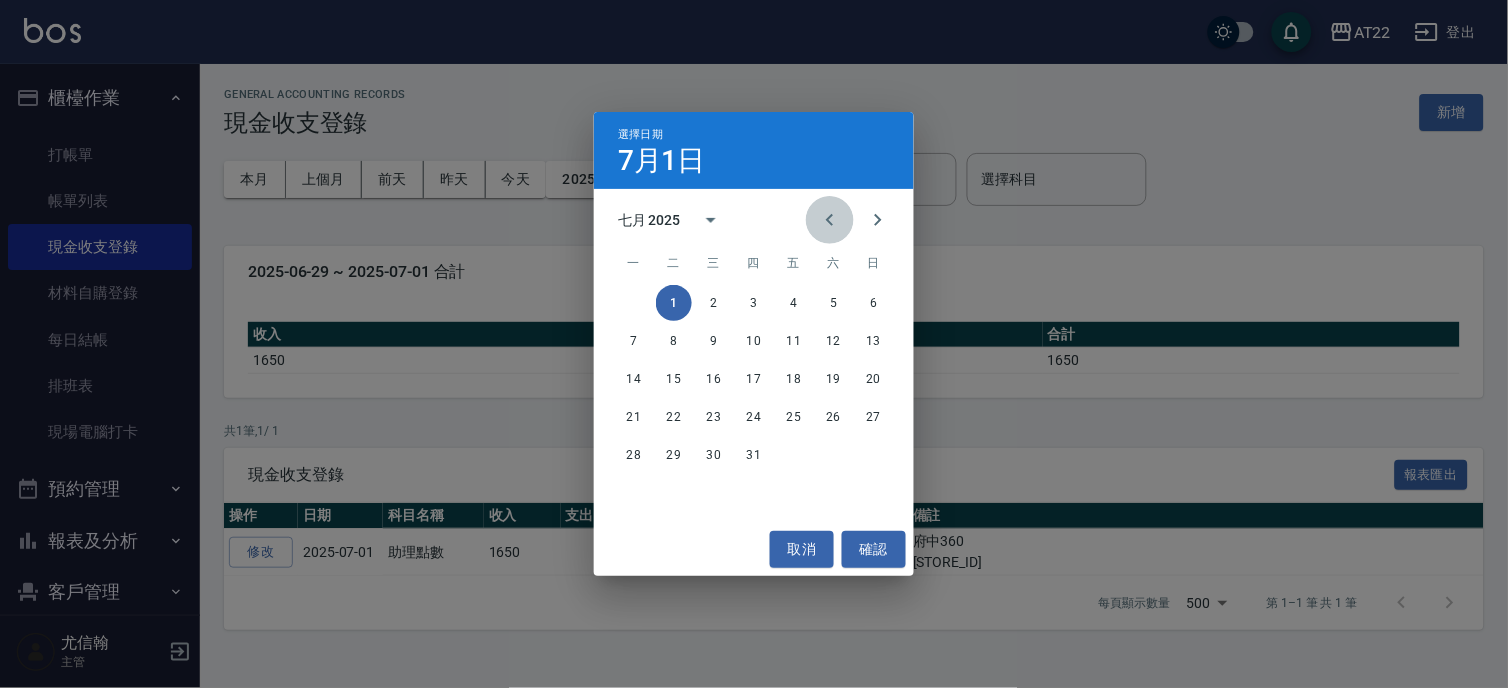 click at bounding box center [830, 220] 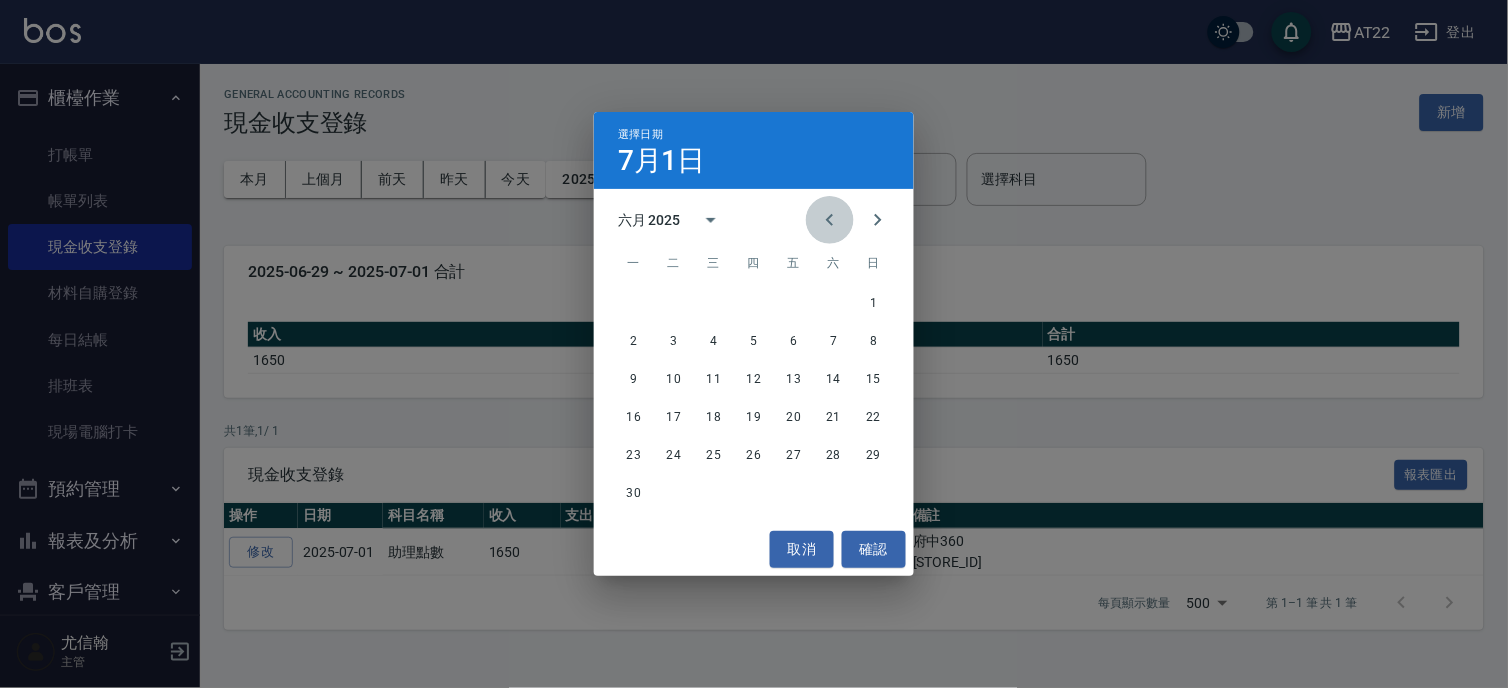click at bounding box center [830, 220] 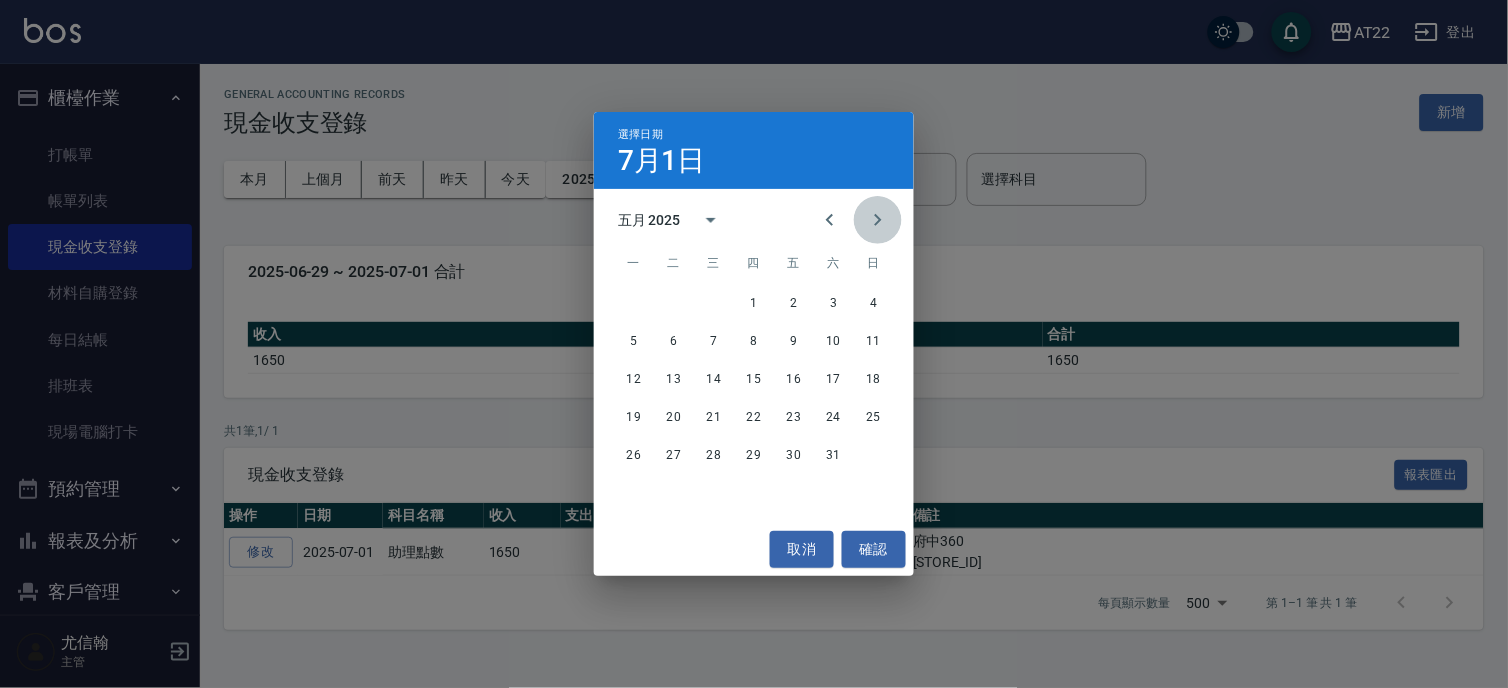 click at bounding box center (878, 220) 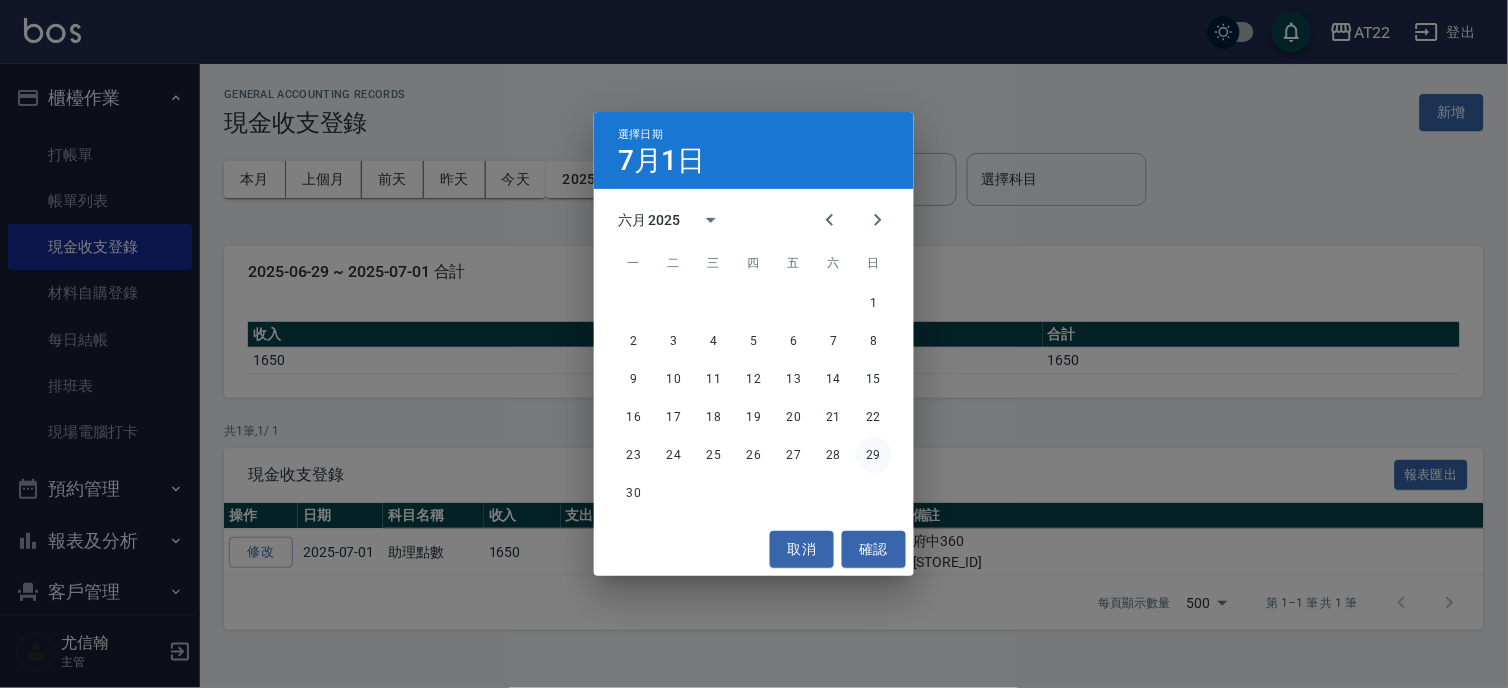 click on "29" at bounding box center (874, 303) 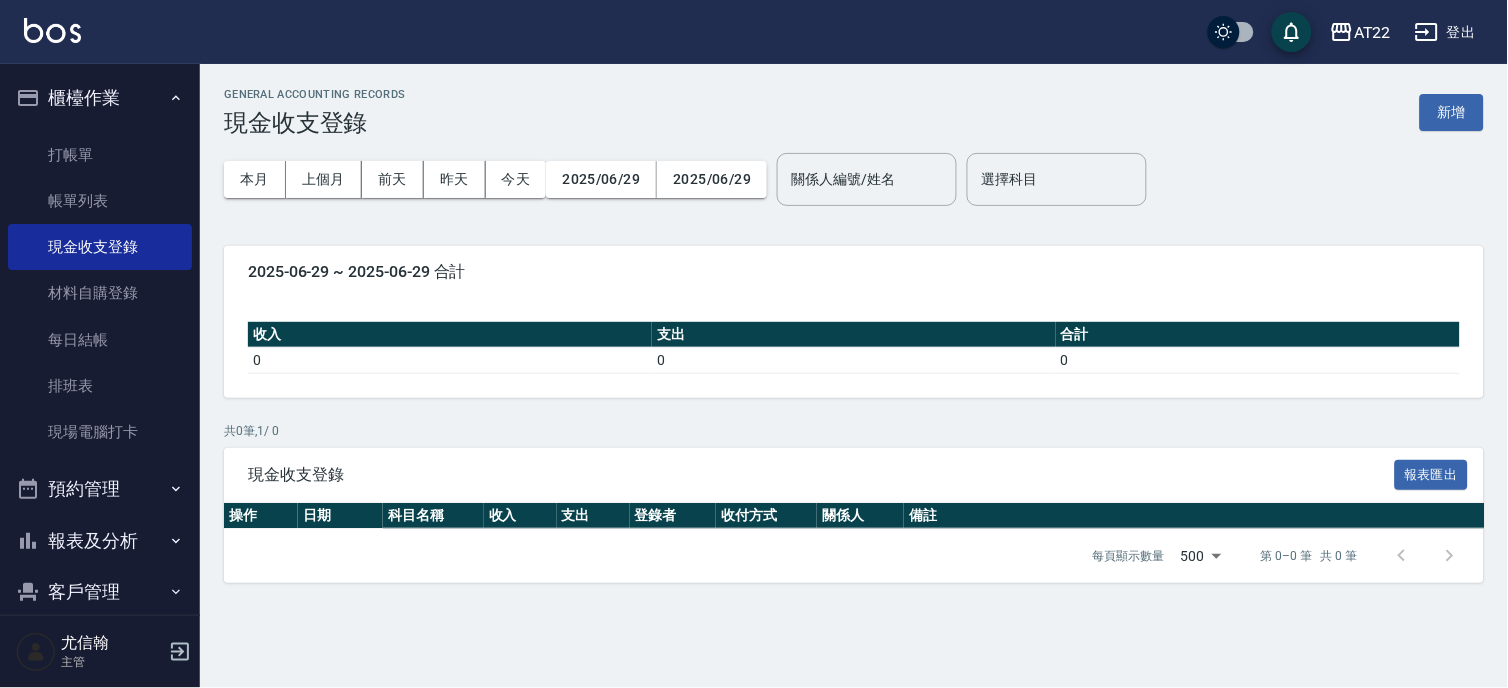 click on "GENERAL ACCOUNTING RECORDS 現金收支登錄 新增" at bounding box center [854, 112] 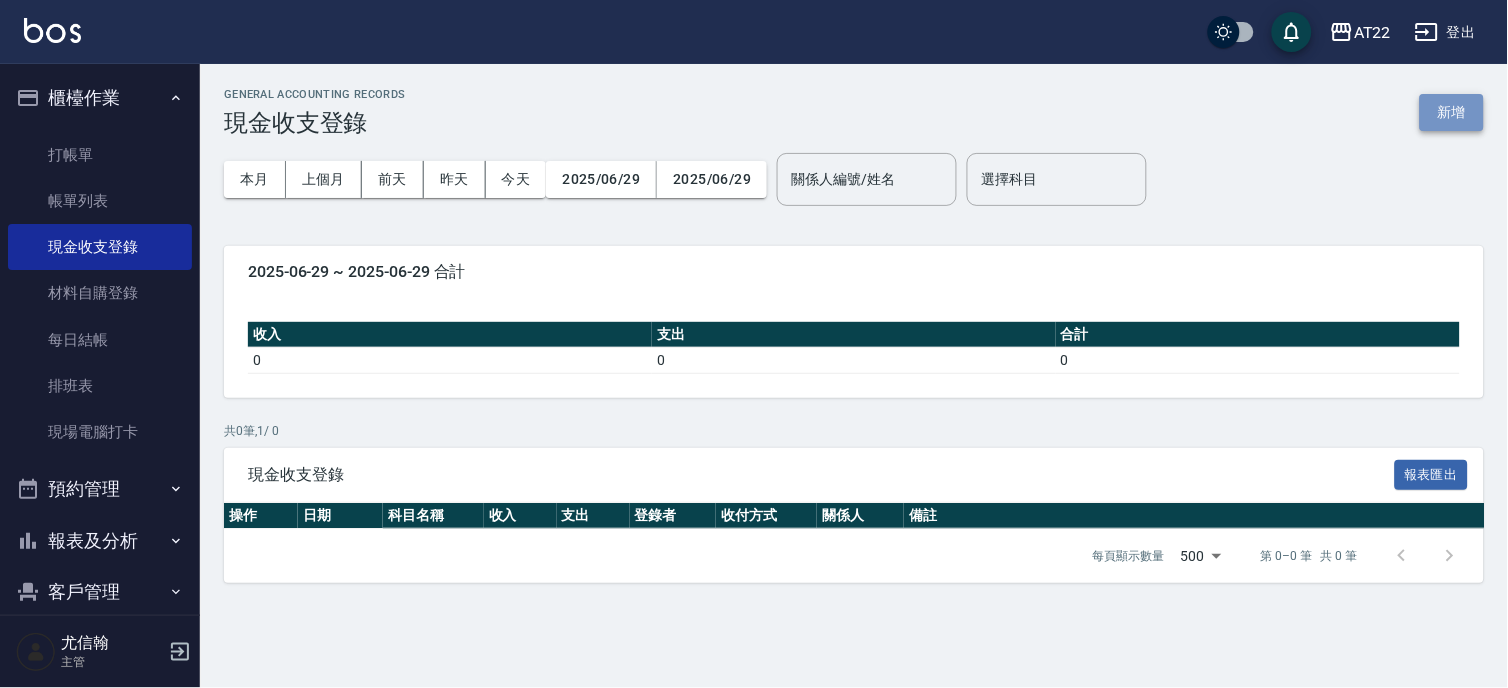 click on "新增" at bounding box center (1452, 112) 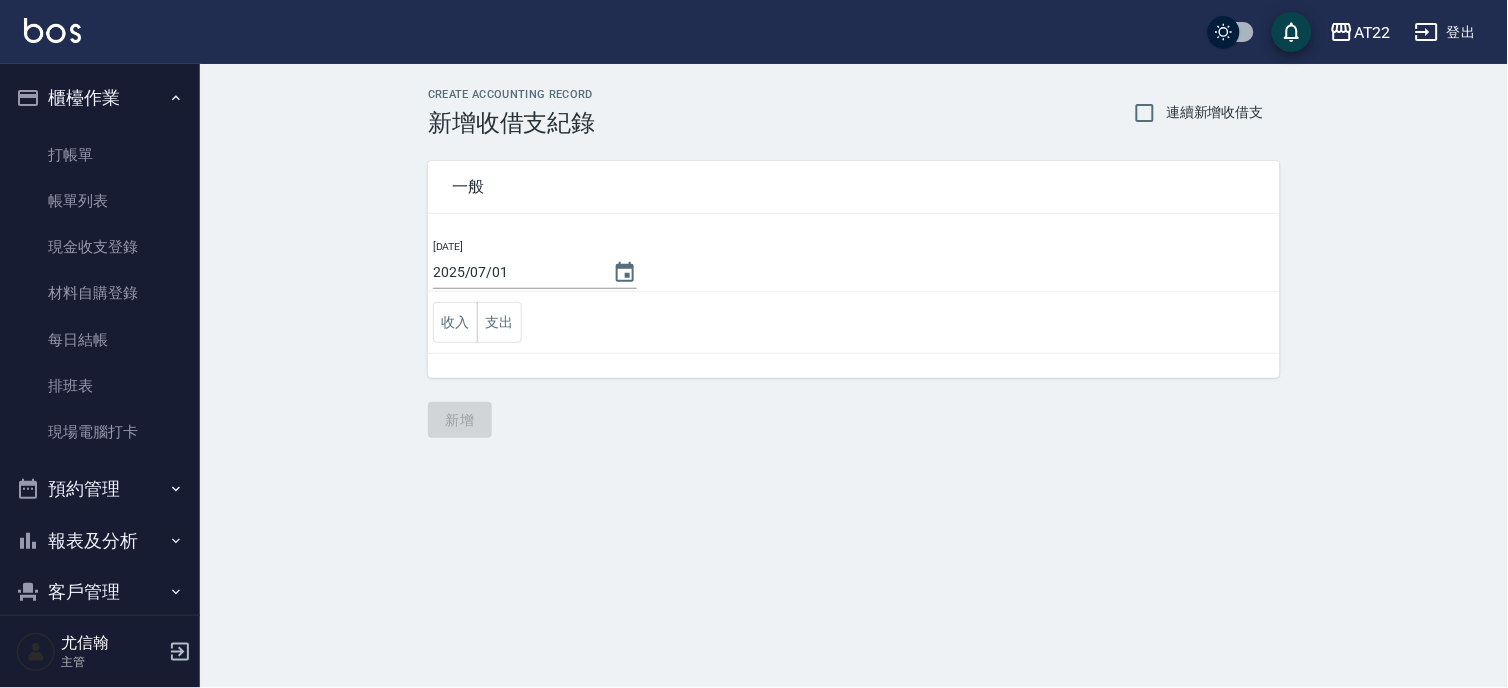 click on "2025/07/01" at bounding box center (513, 272) 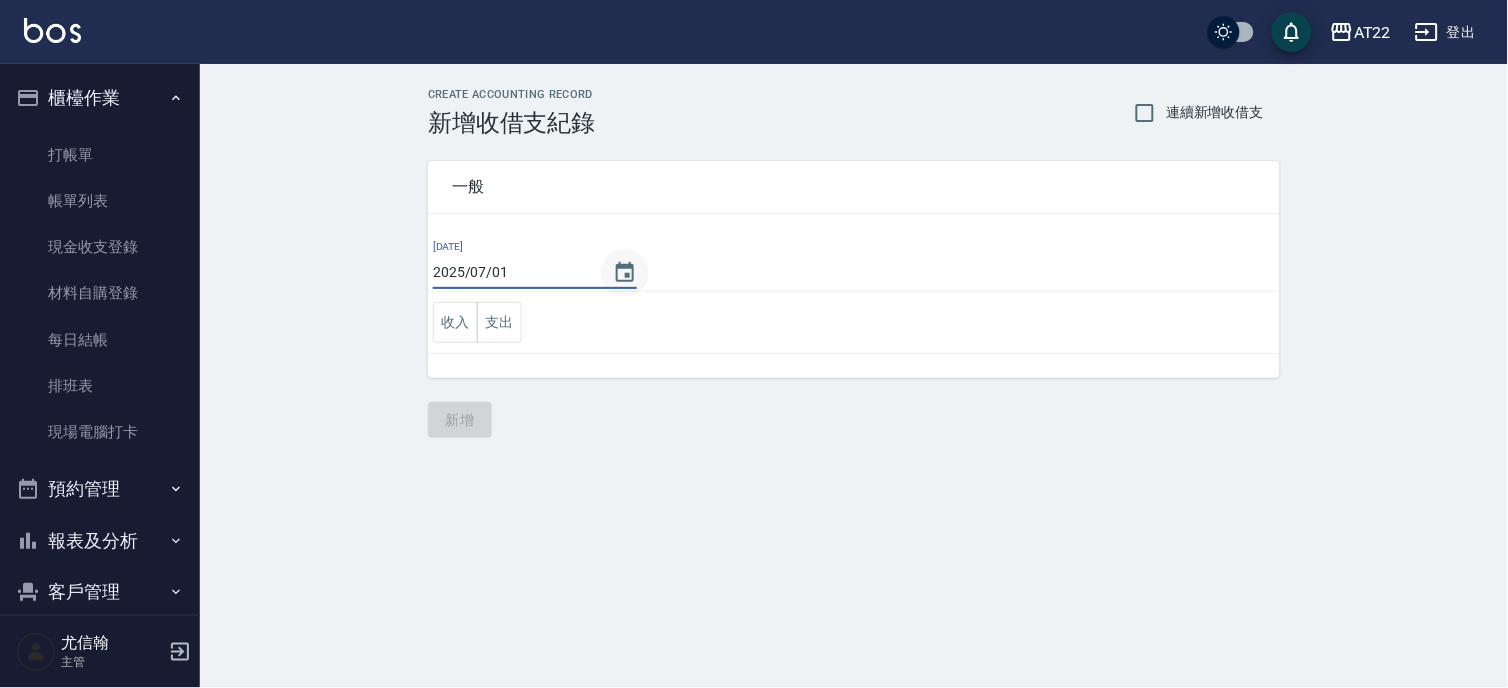 click at bounding box center (625, 272) 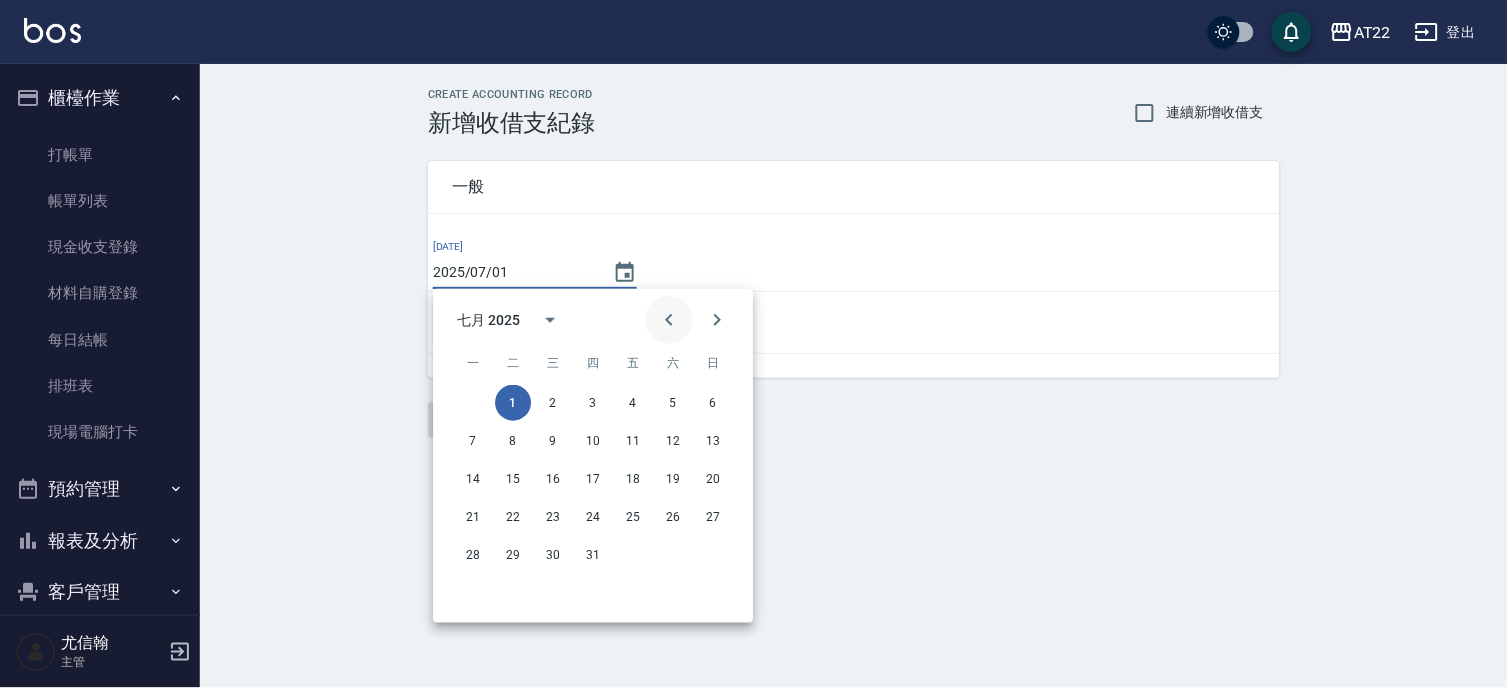 click at bounding box center [669, 320] 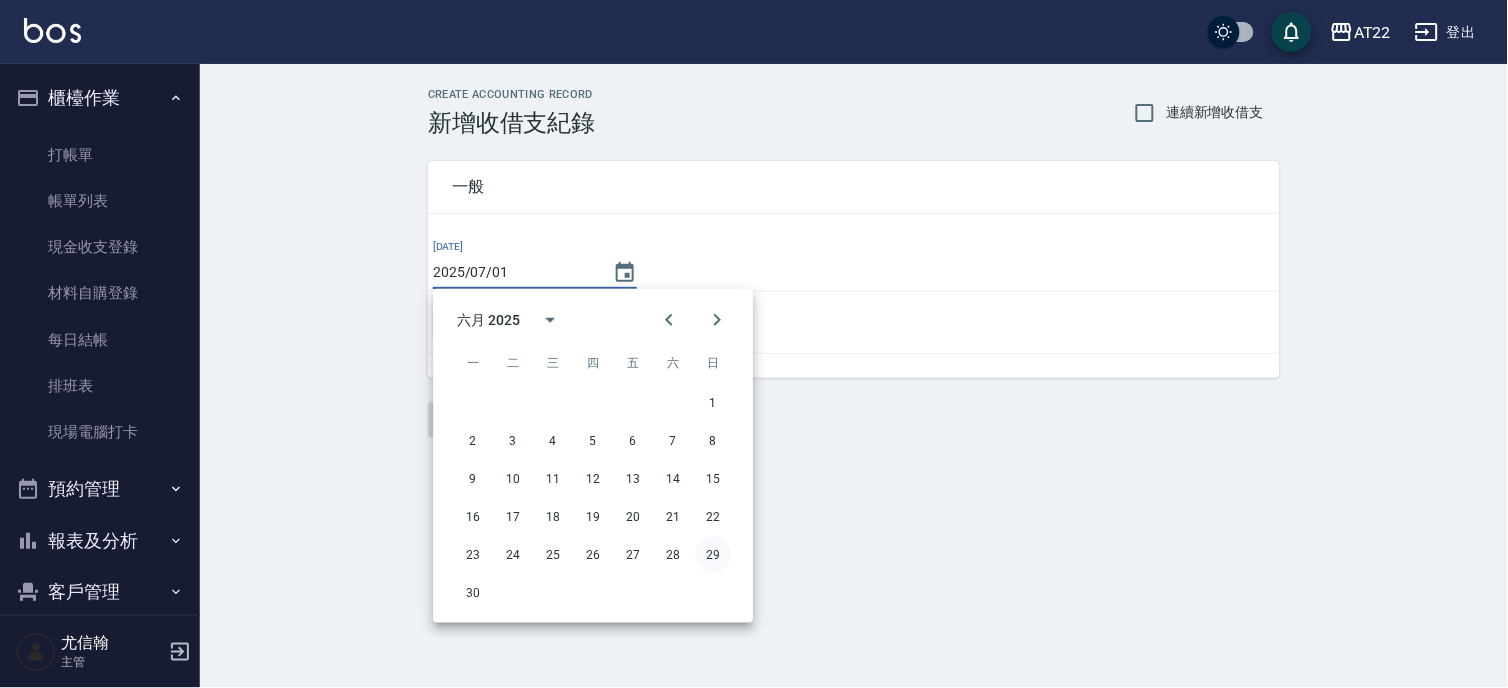 click on "29" at bounding box center [713, 403] 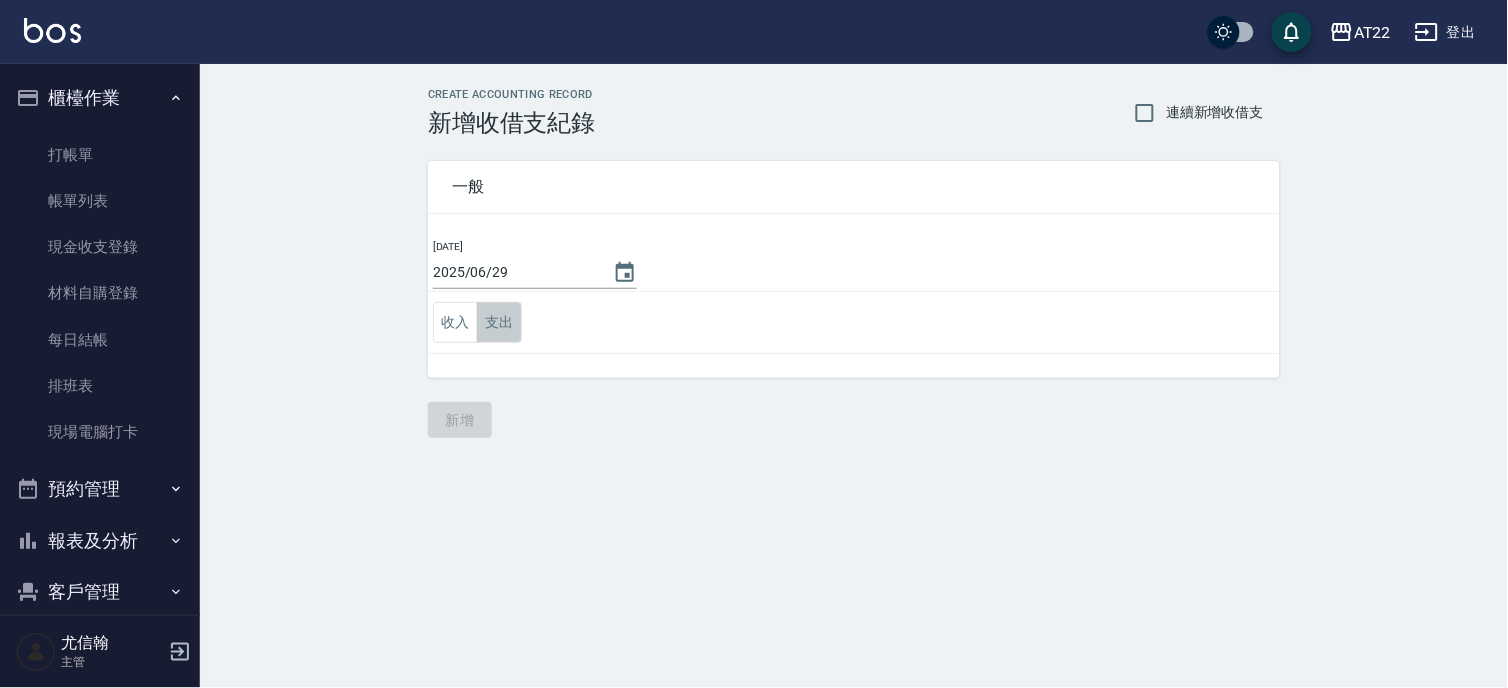 click on "支出" at bounding box center [499, 322] 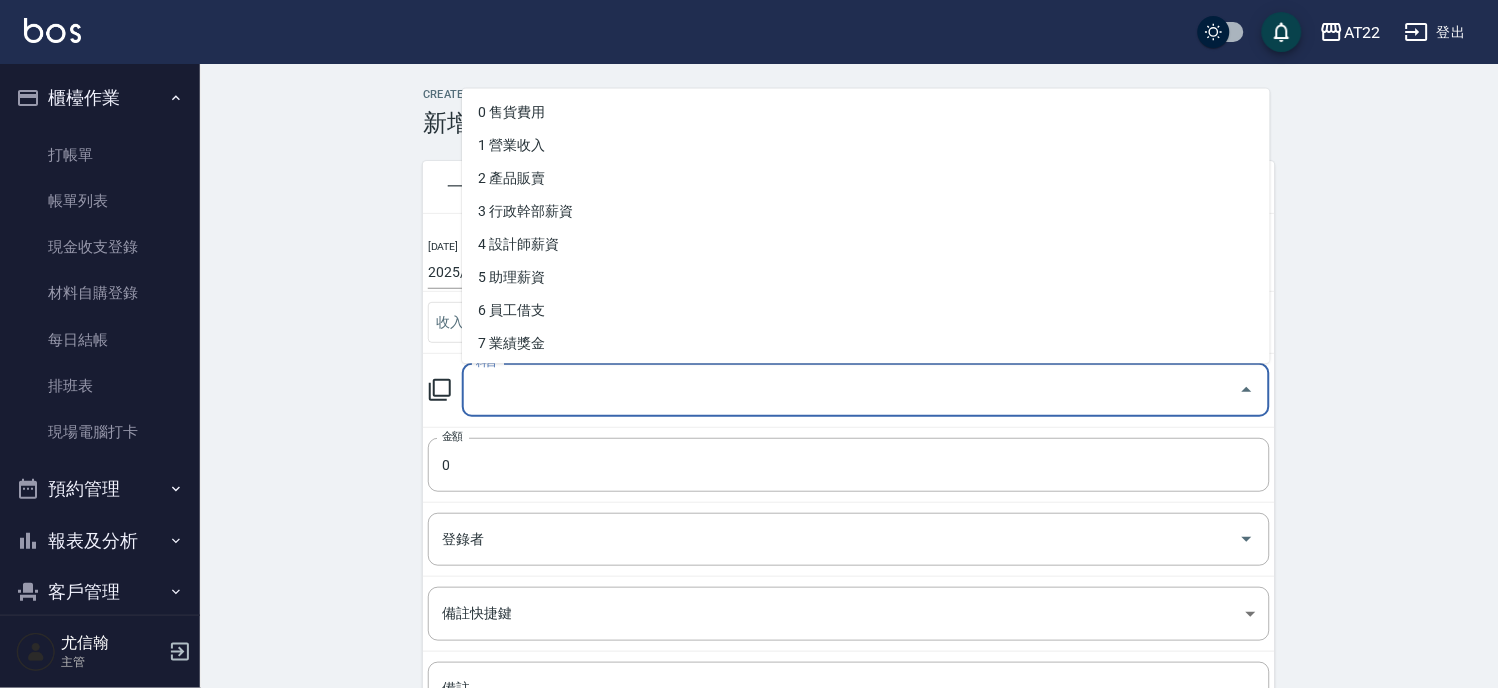 click on "科目" at bounding box center (851, 390) 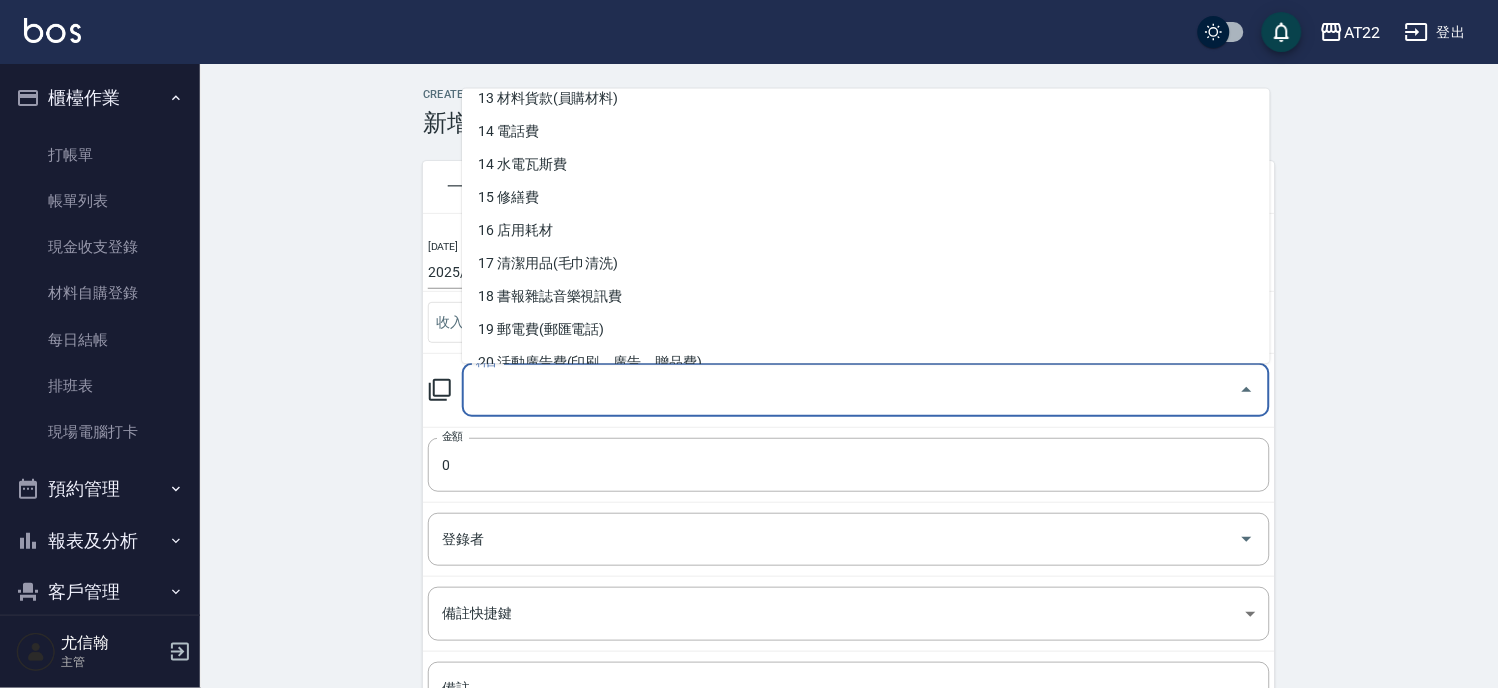 scroll, scrollTop: 666, scrollLeft: 0, axis: vertical 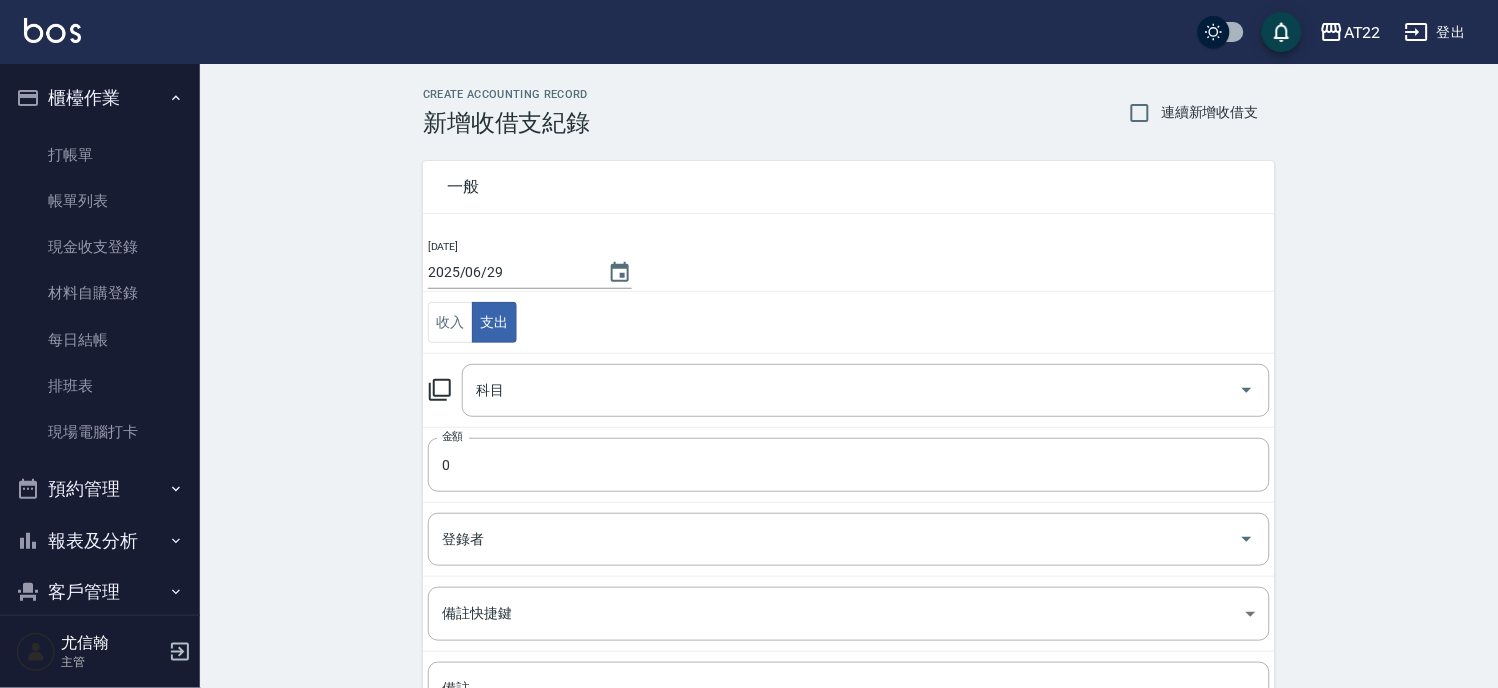 click on "CREATE ACCOUNTING RECORD 新增收借支紀錄 連續新增收借支 一般 開單日期 2025/06/29 收入 支出 科目 科目 金額 0 金額 登錄者 登錄者 備註快捷鍵 ​ 備註快捷鍵 備註 x 備註 新增" at bounding box center [849, 473] 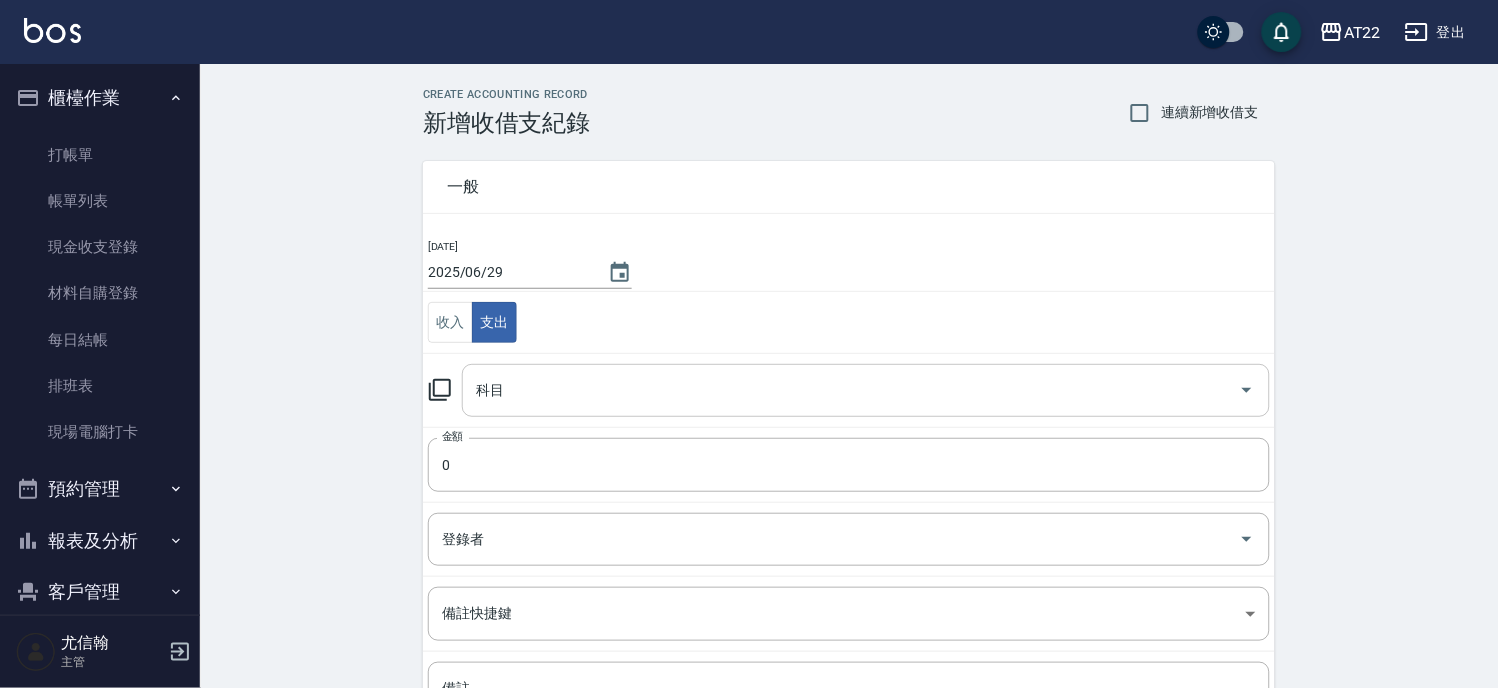 click on "科目" at bounding box center [851, 390] 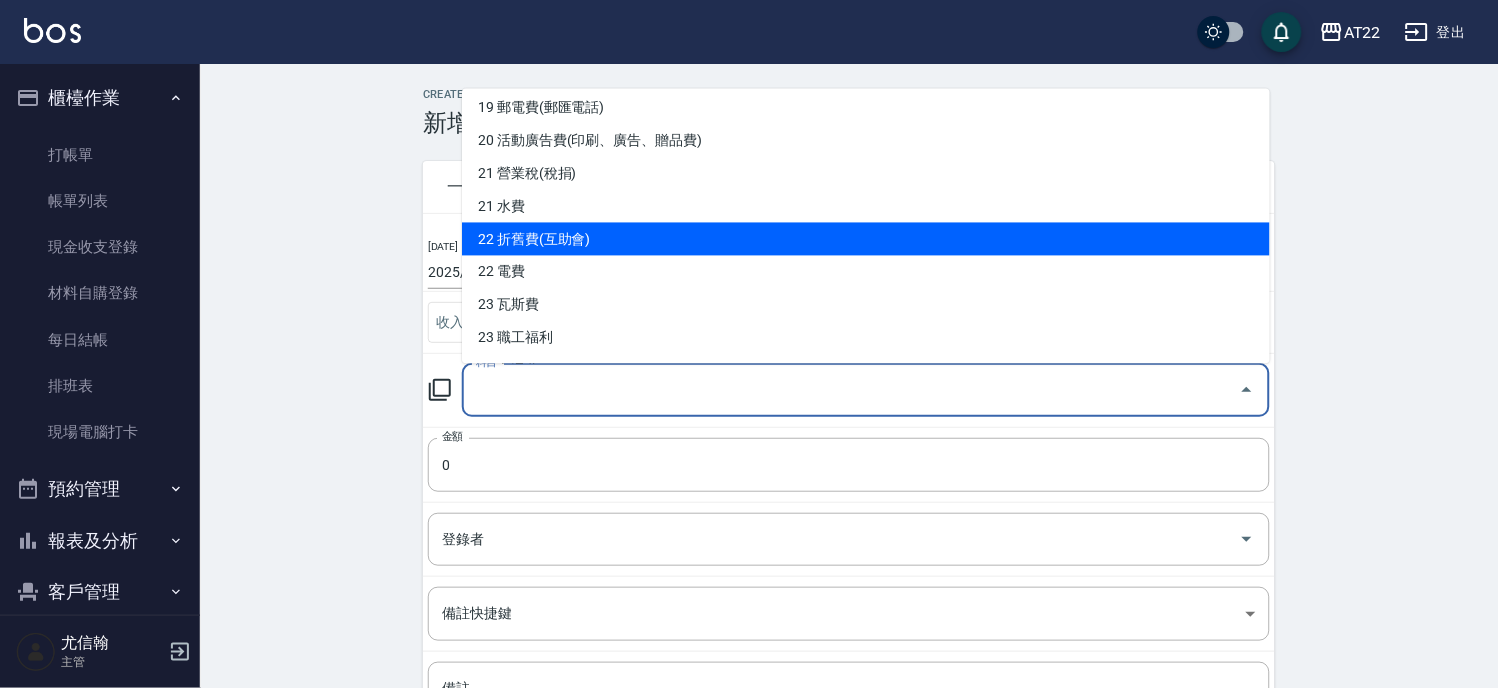 scroll, scrollTop: 1000, scrollLeft: 0, axis: vertical 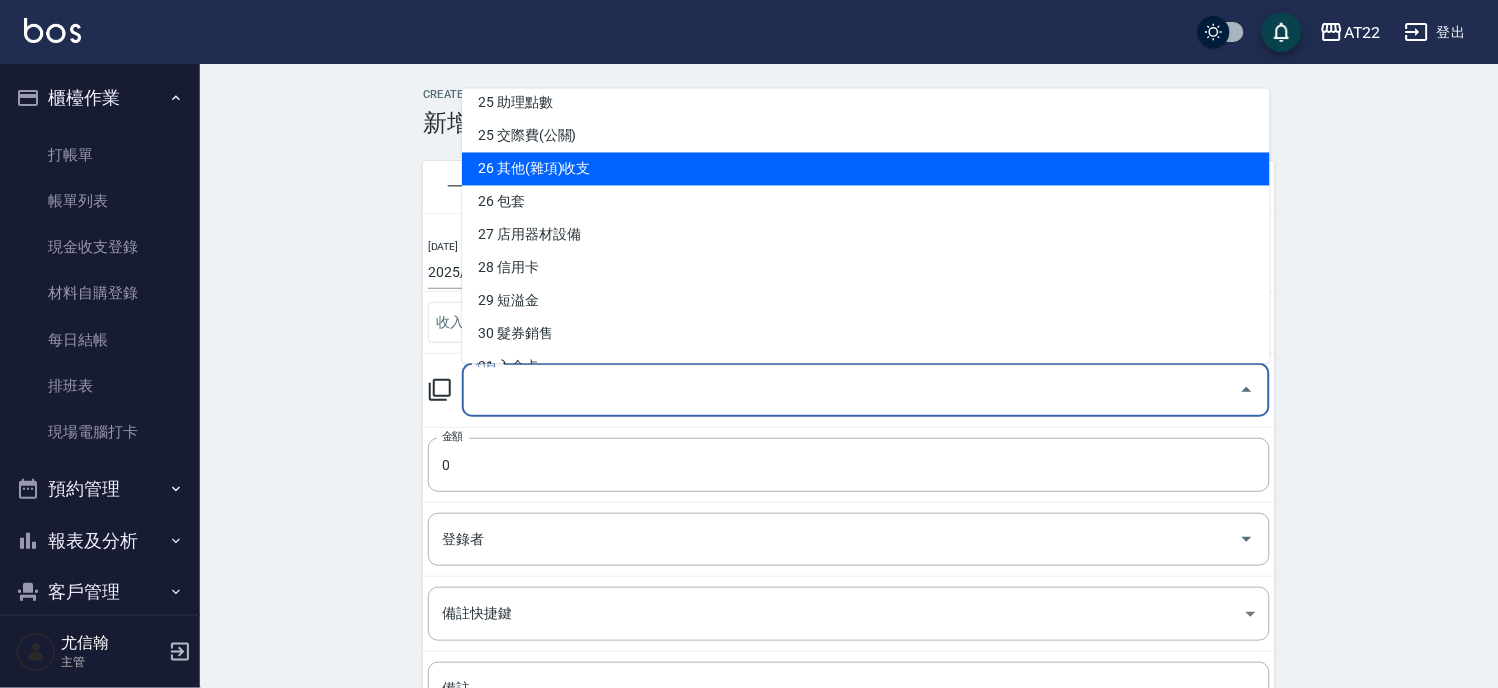 click on "26 其他(雜項)收支" at bounding box center (866, 168) 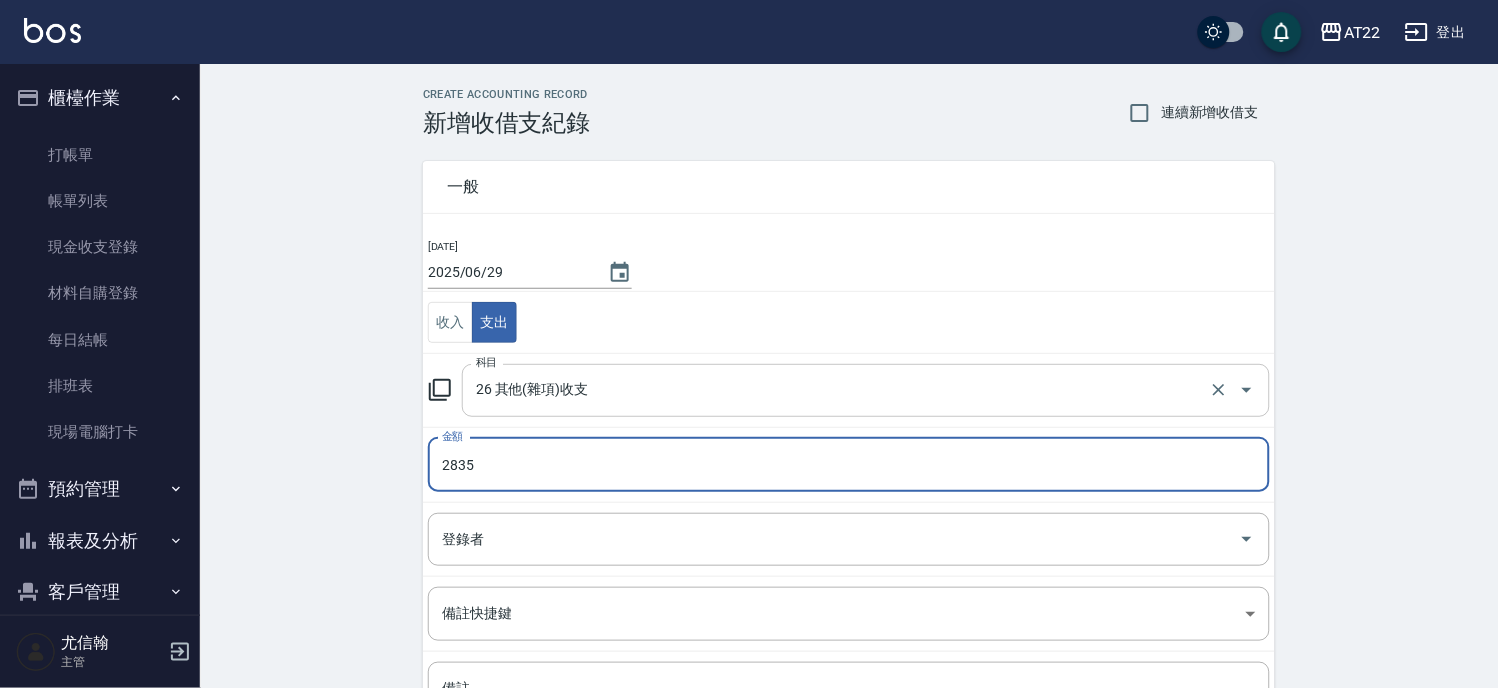 scroll, scrollTop: 194, scrollLeft: 0, axis: vertical 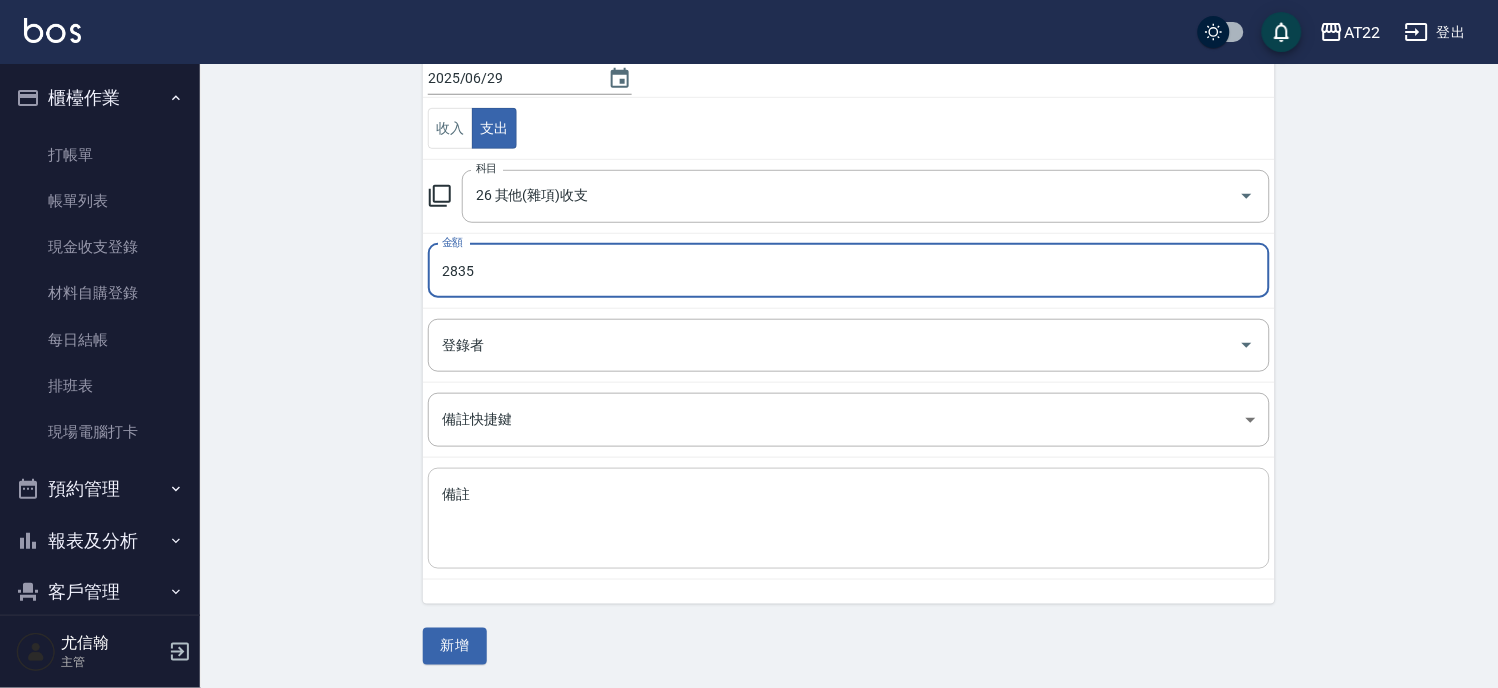 type on "2835" 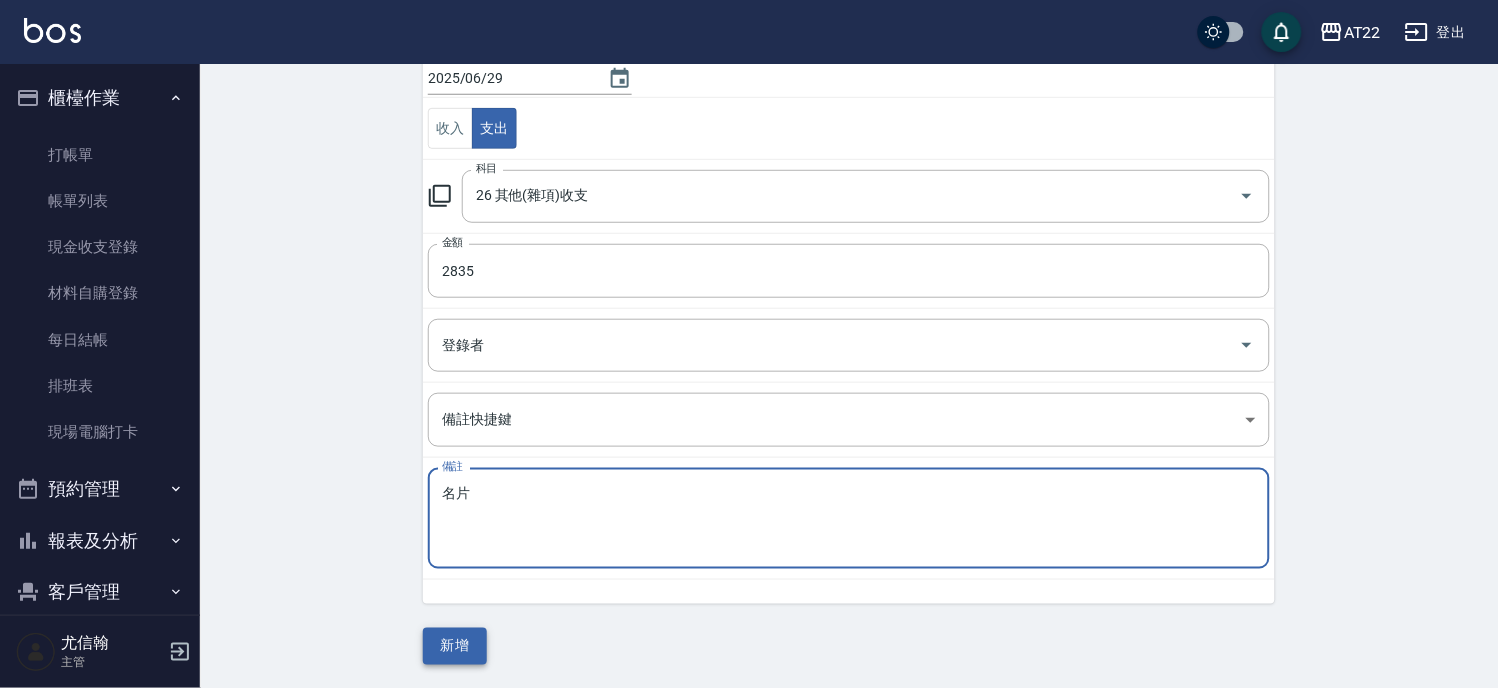 type on "名片" 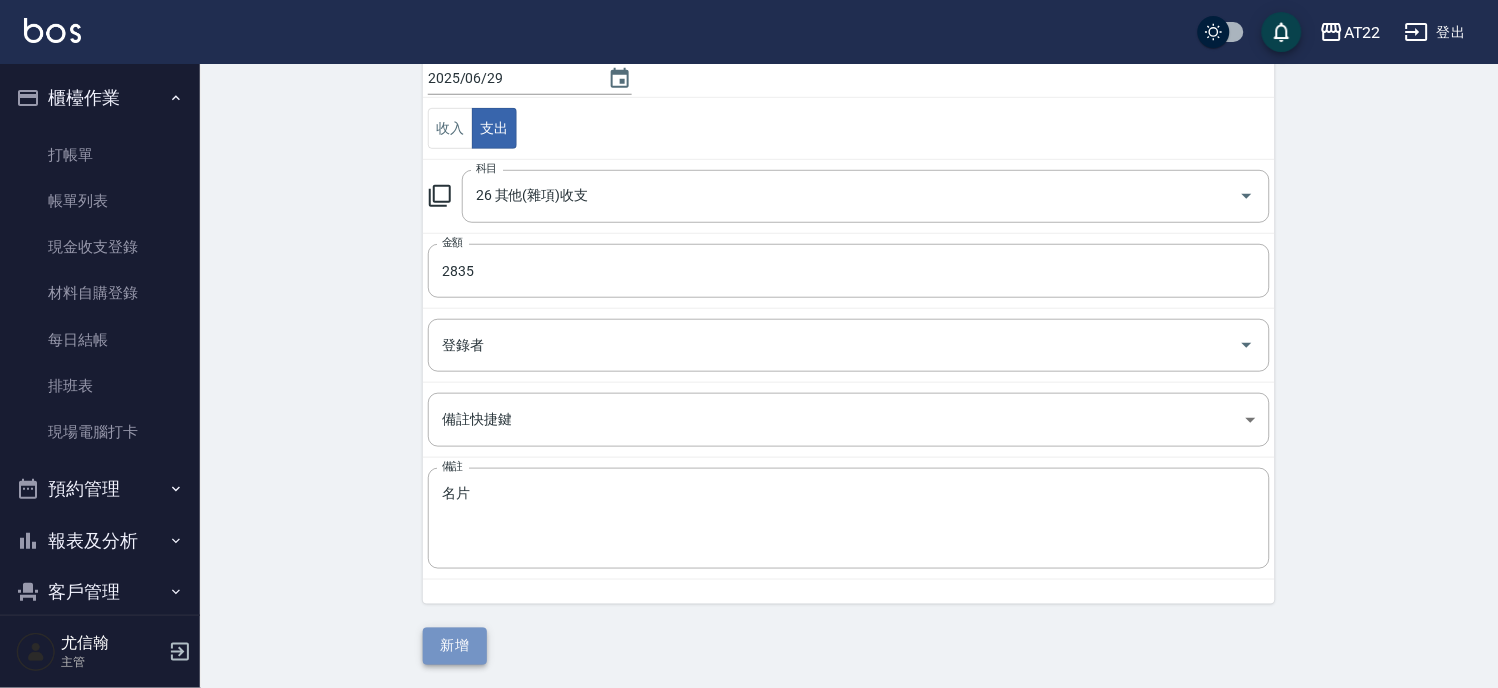 click on "新增" at bounding box center [455, 646] 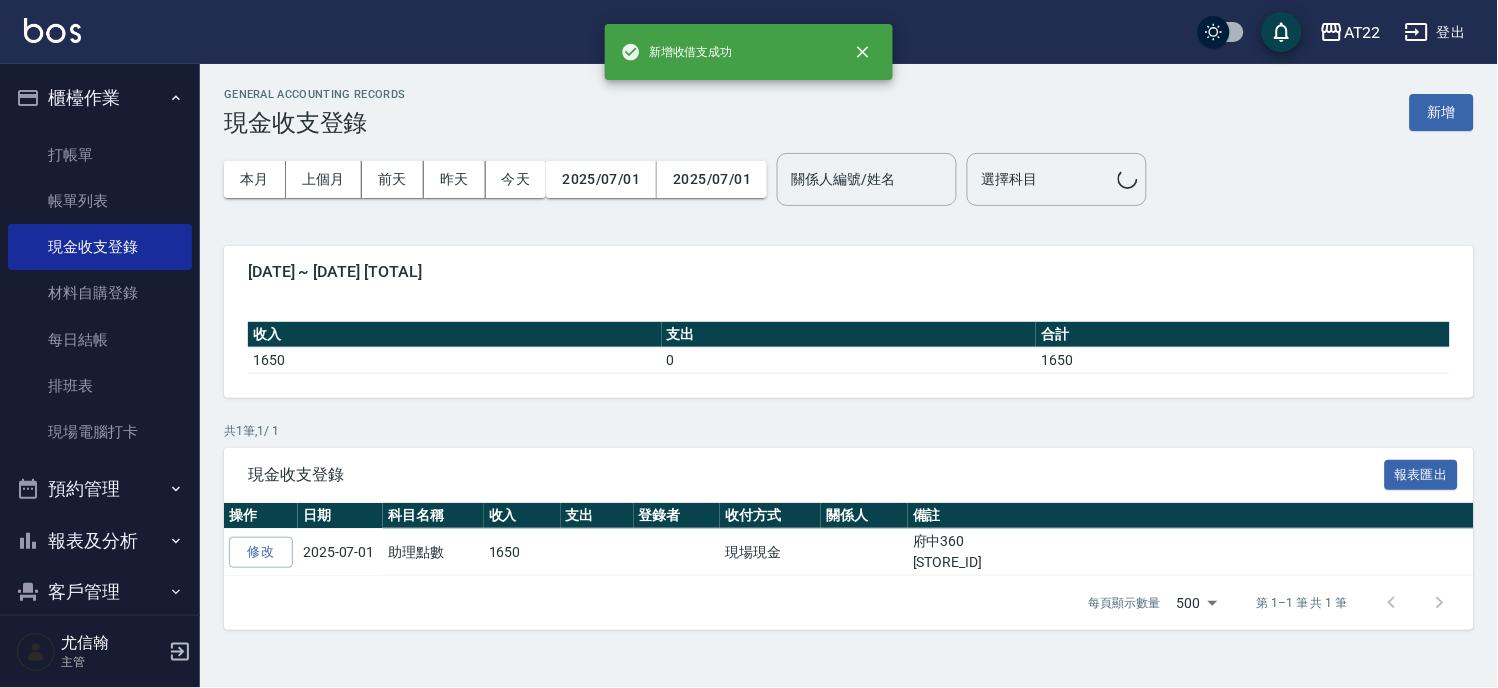 scroll, scrollTop: 0, scrollLeft: 0, axis: both 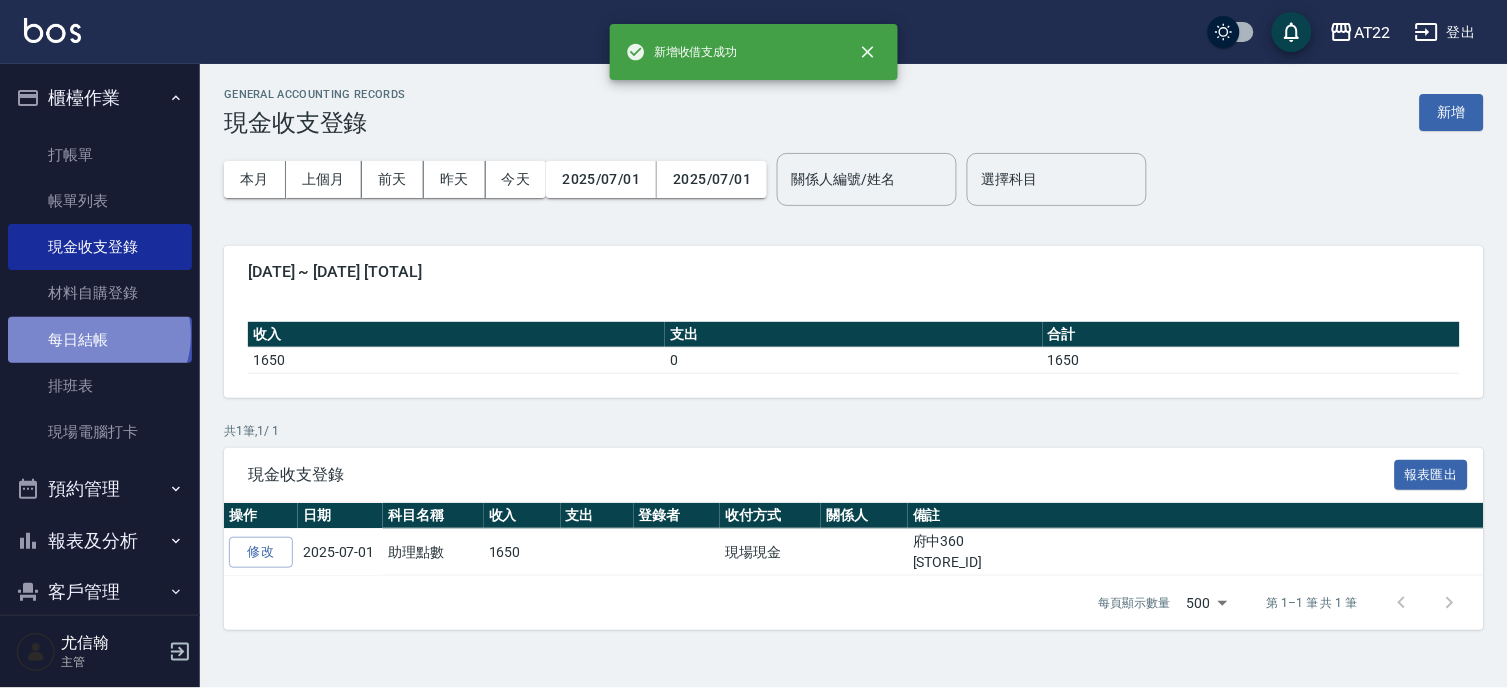 click on "每日結帳" at bounding box center (100, 340) 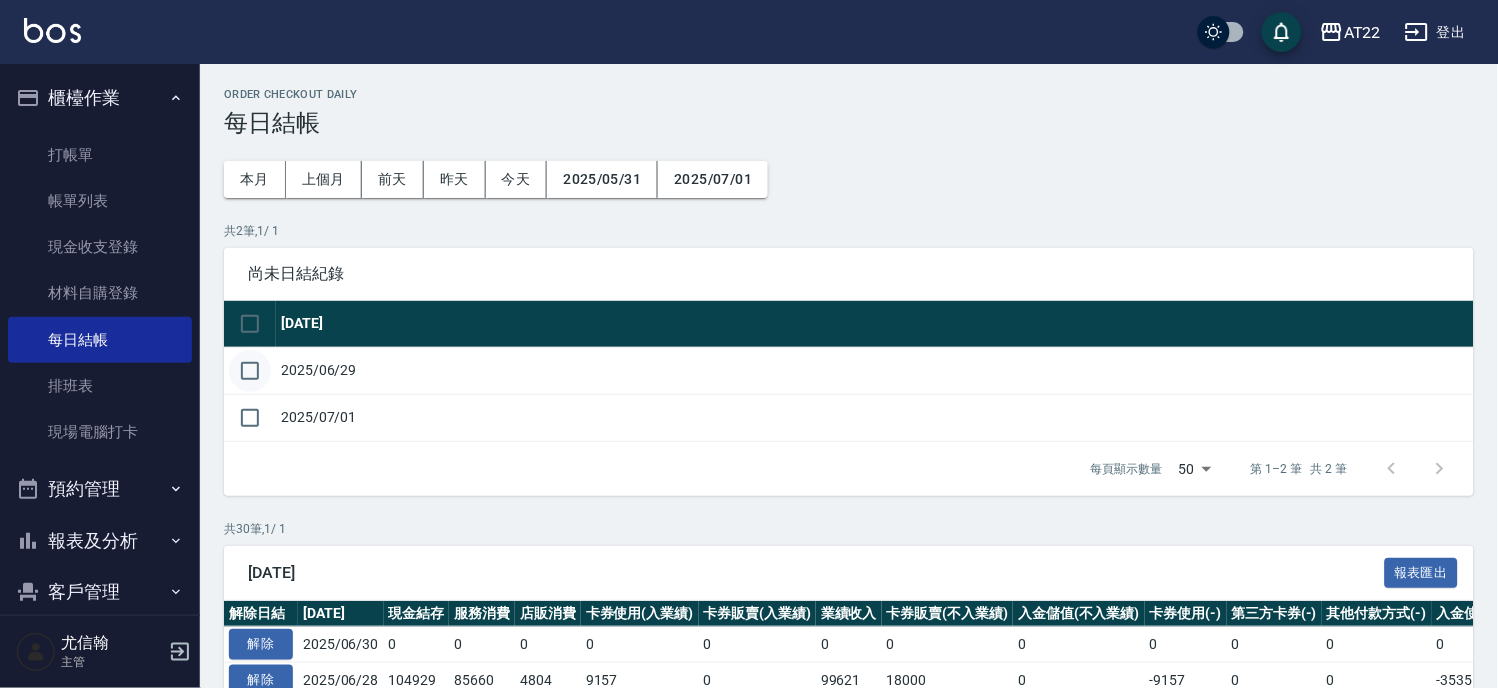 click at bounding box center [250, 371] 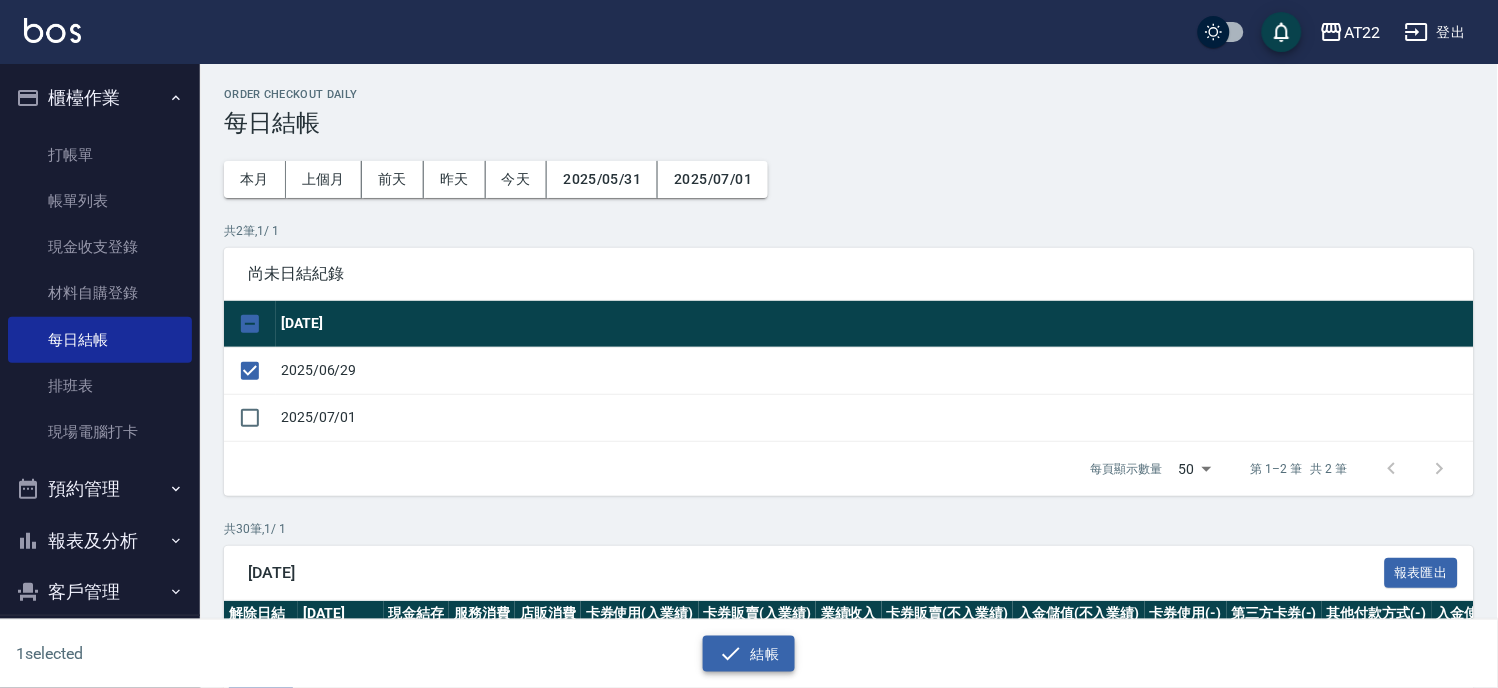 click on "結帳" at bounding box center [749, 654] 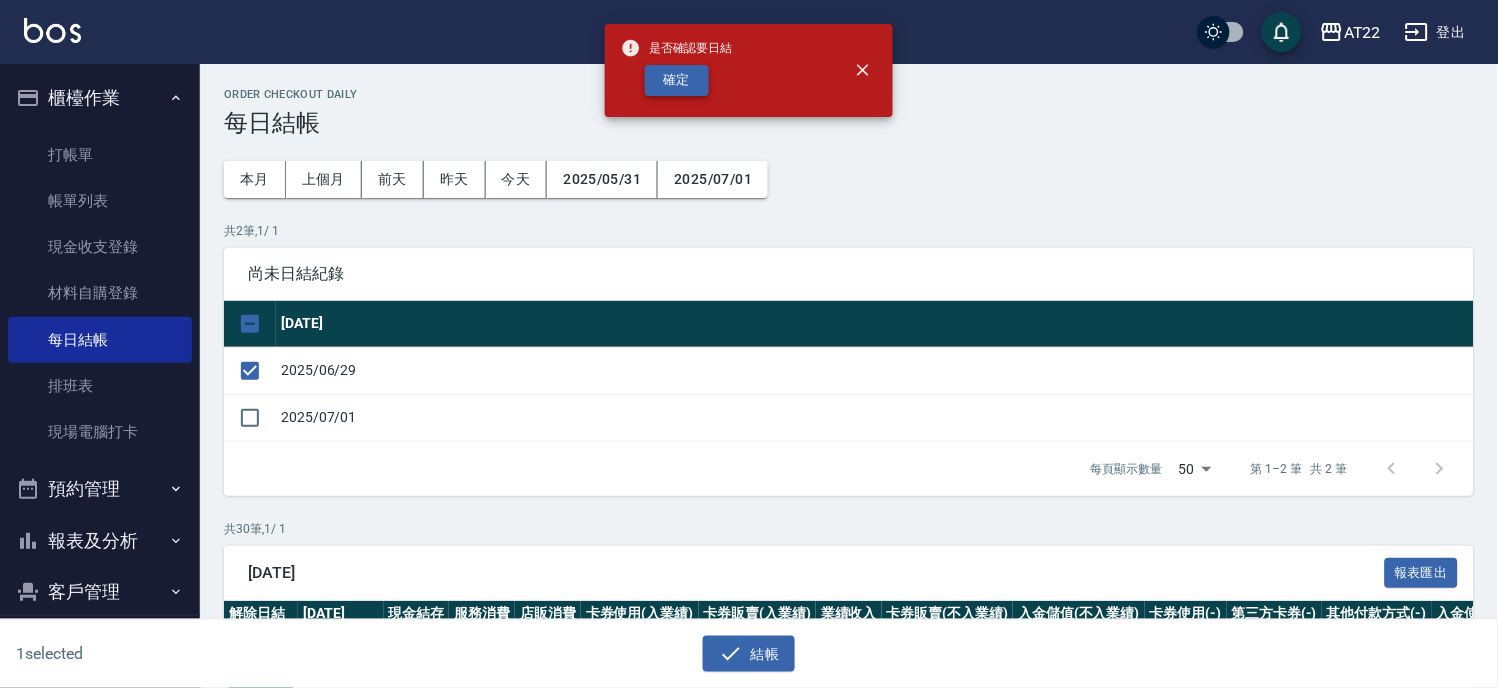 click on "確定" at bounding box center (677, 80) 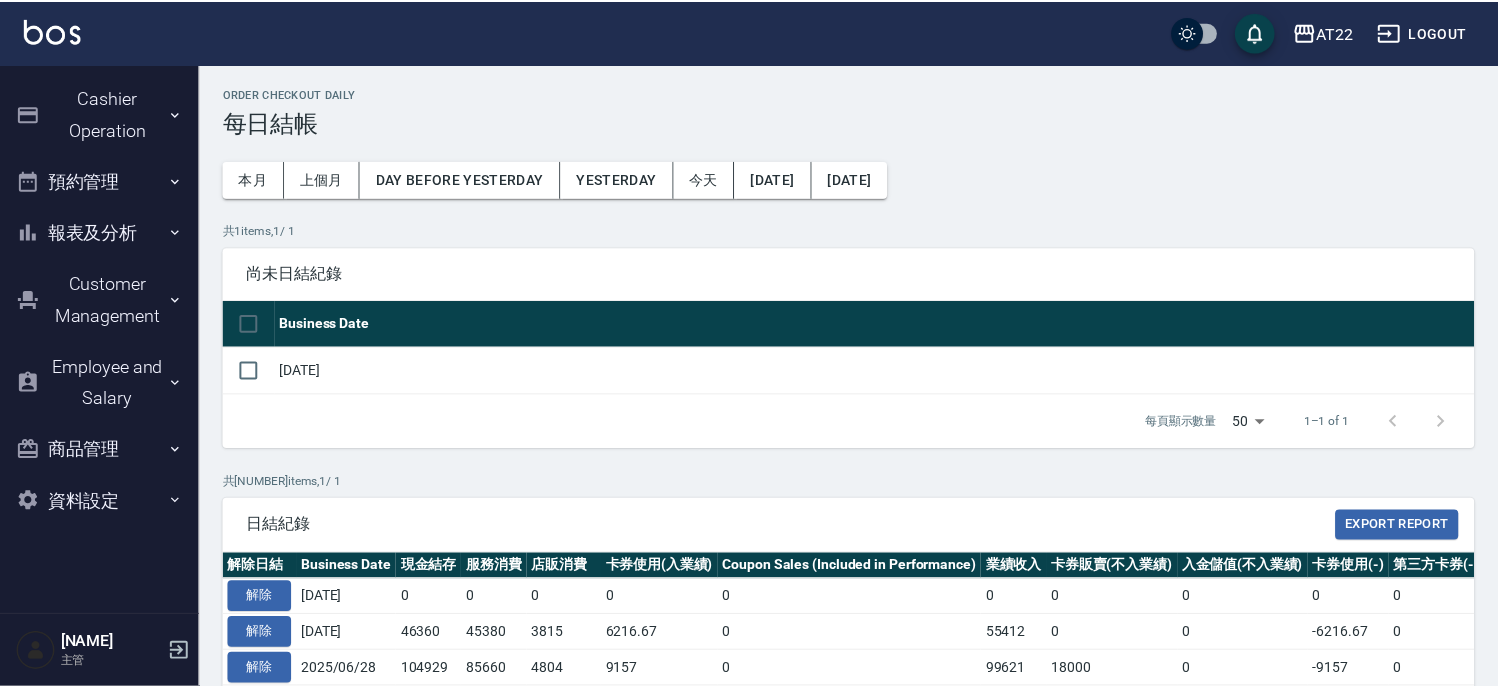 scroll, scrollTop: 0, scrollLeft: 0, axis: both 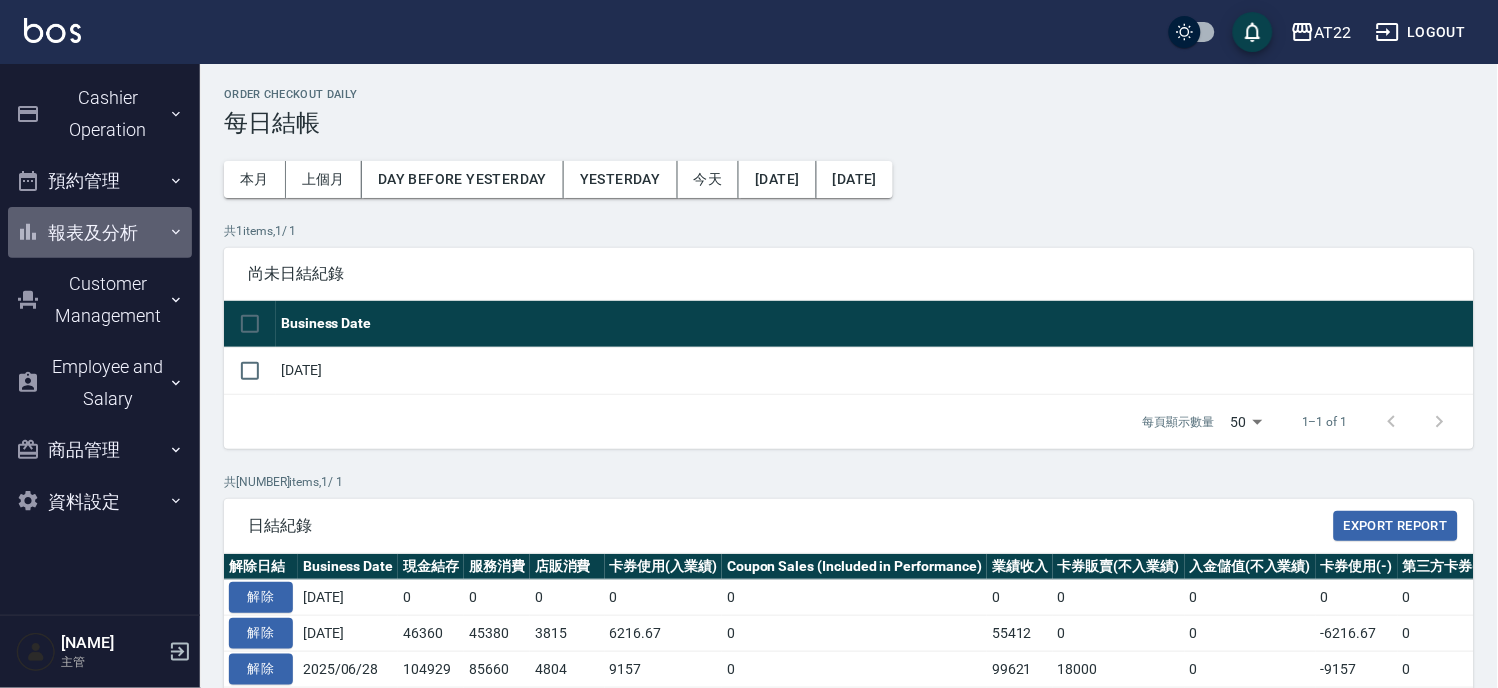 click on "報表及分析" at bounding box center (100, 113) 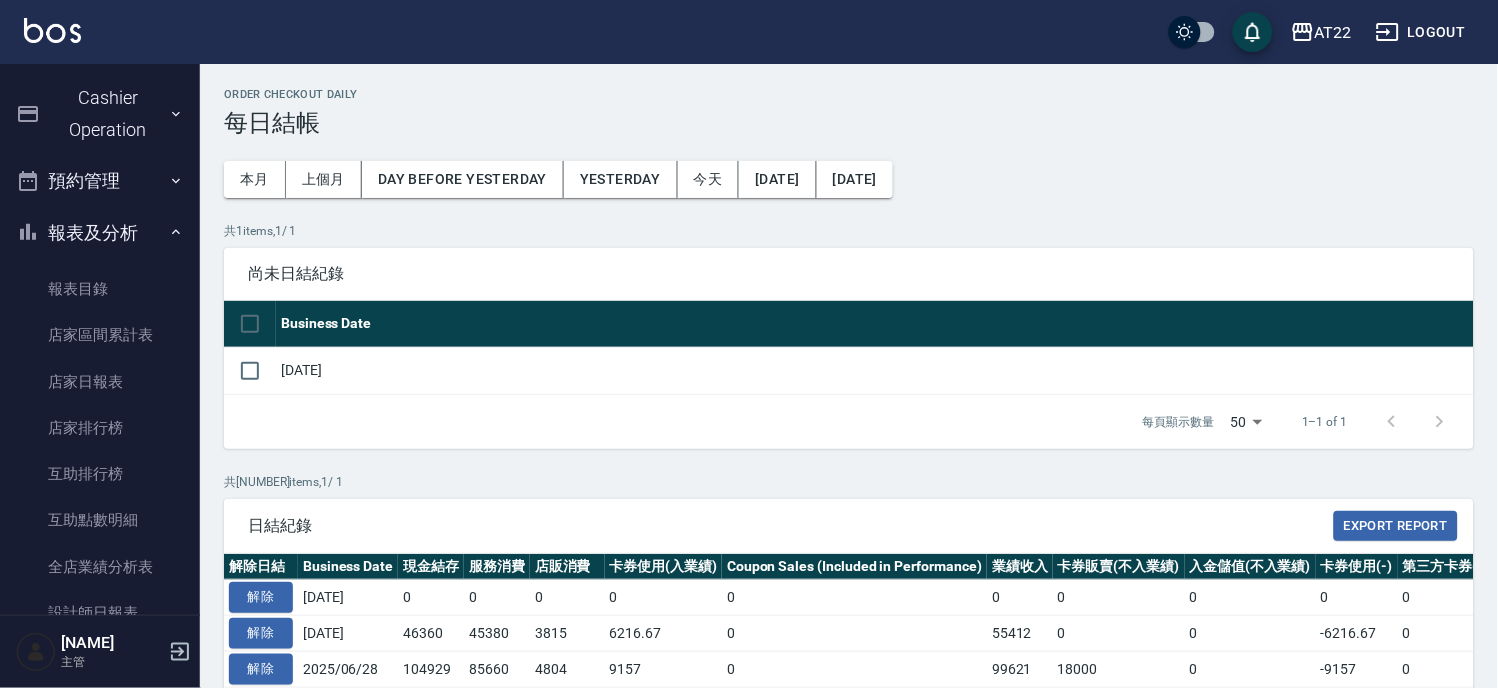 click on "預約管理" at bounding box center (100, 113) 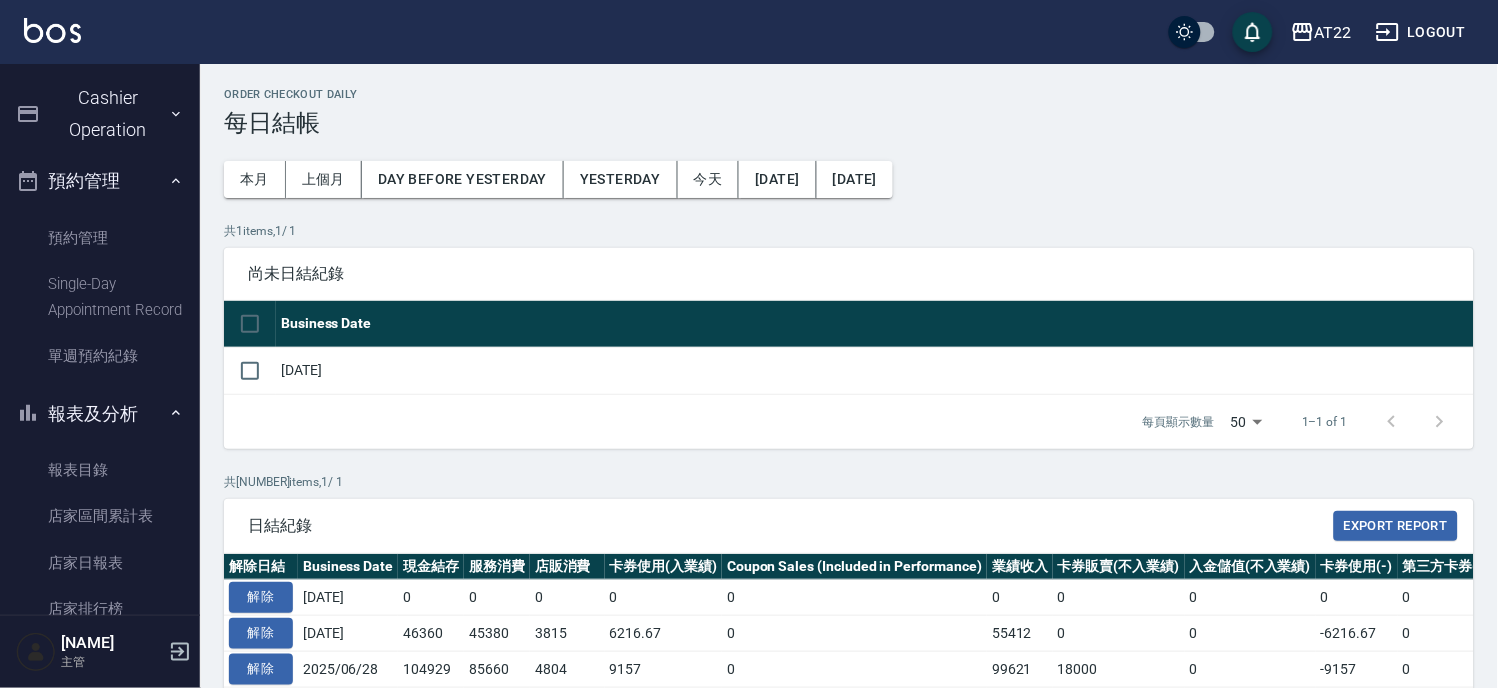 drag, startPoint x: 87, startPoint y: 70, endPoint x: 88, endPoint y: 80, distance: 10.049875 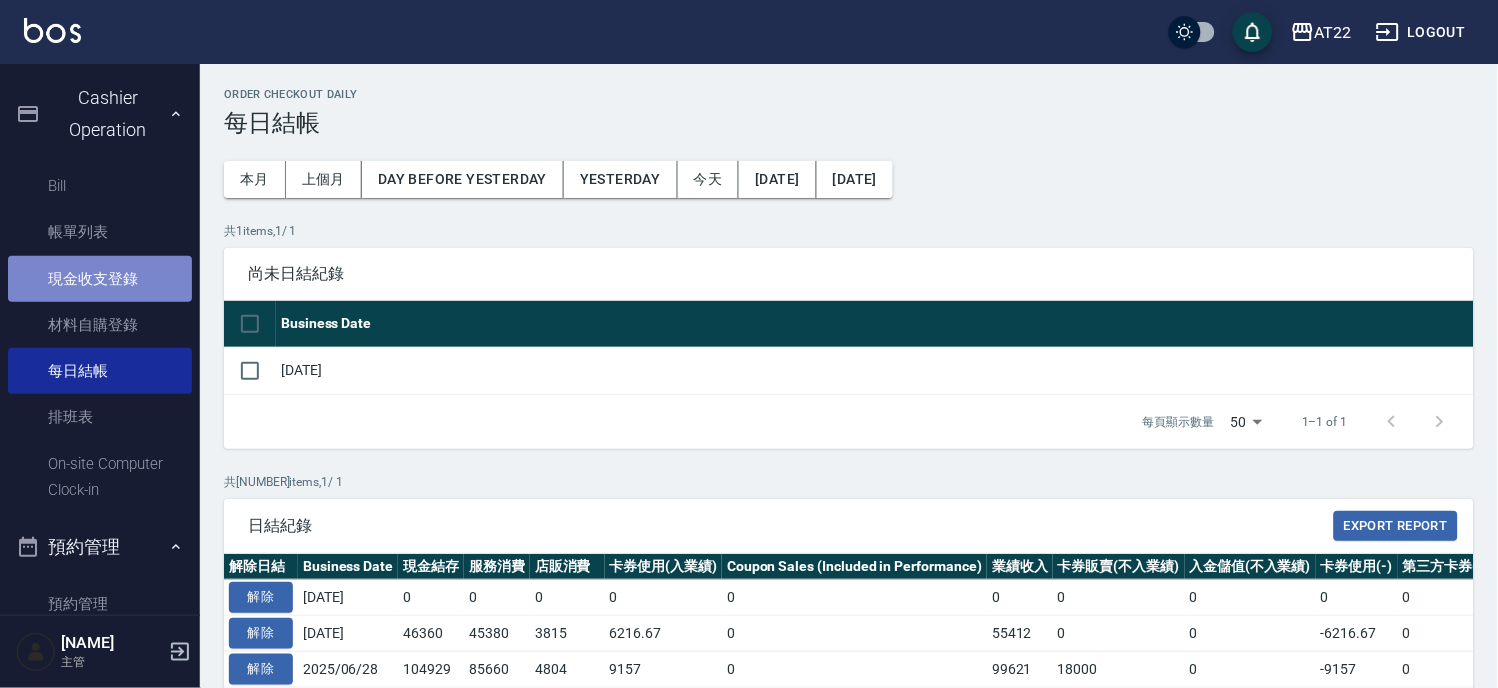 click on "現金收支登錄" at bounding box center (100, 279) 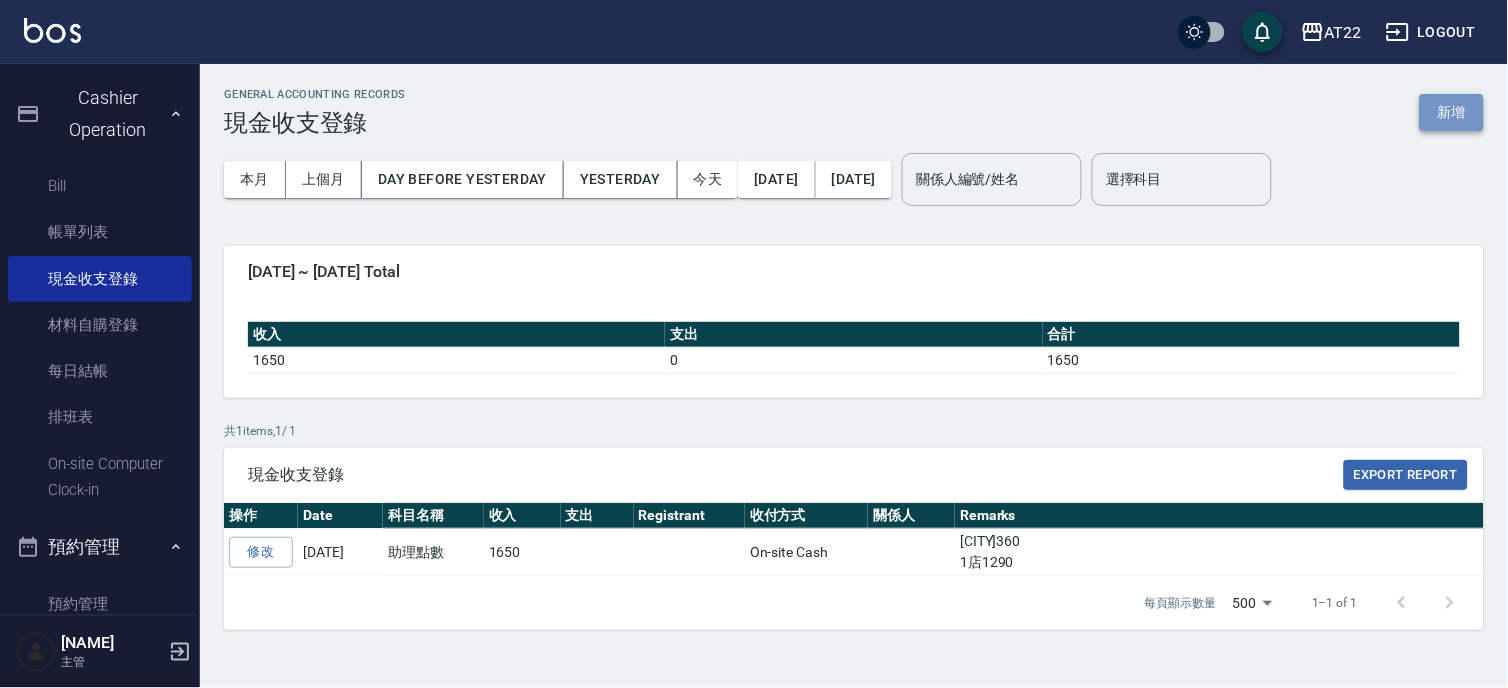 click on "新增" at bounding box center (1452, 112) 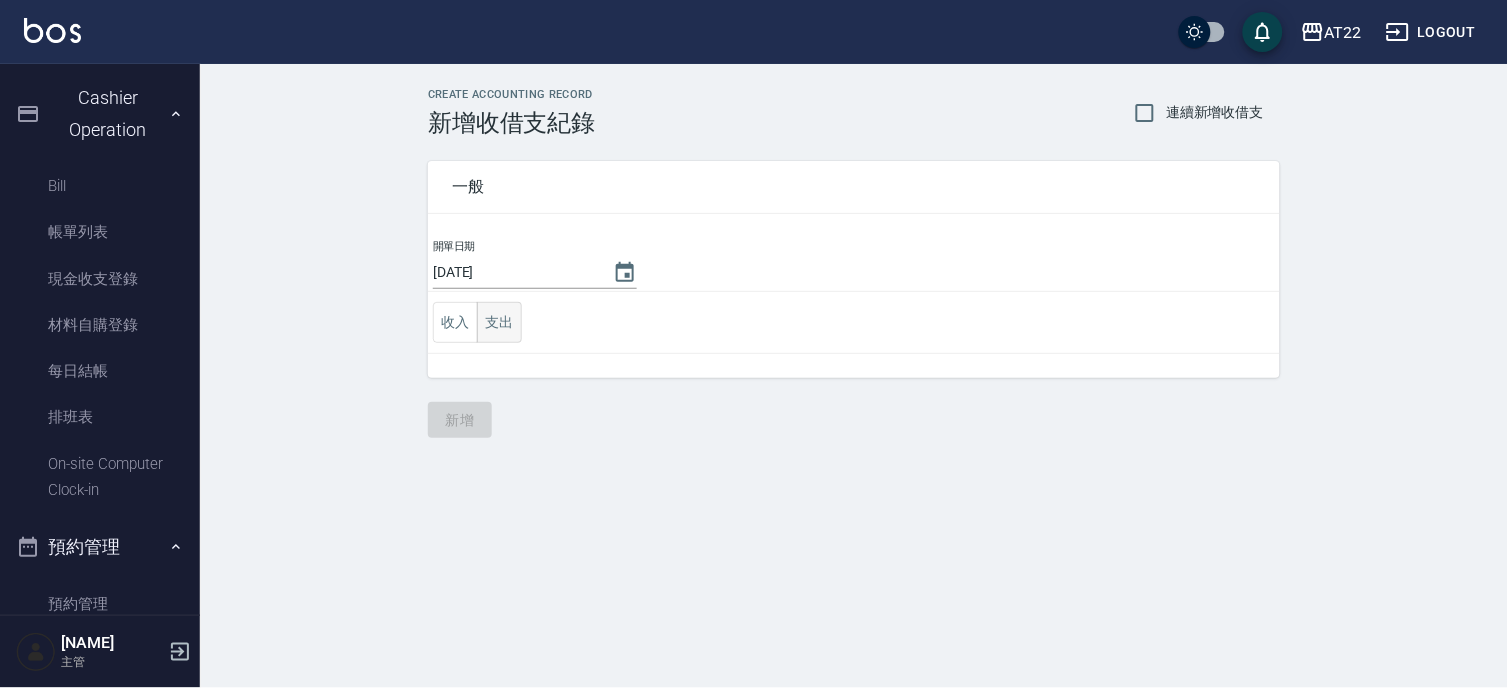 click on "支出" at bounding box center [499, 322] 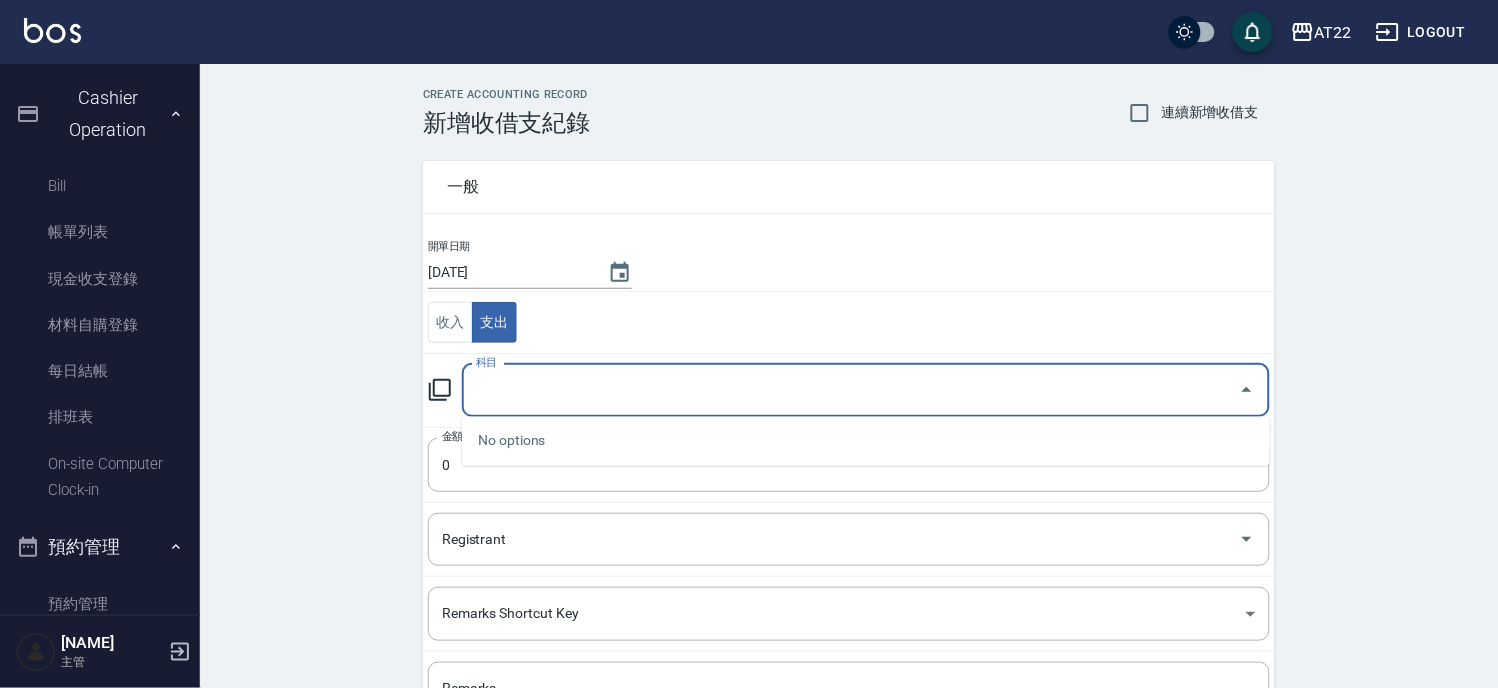 click on "科目" at bounding box center [851, 390] 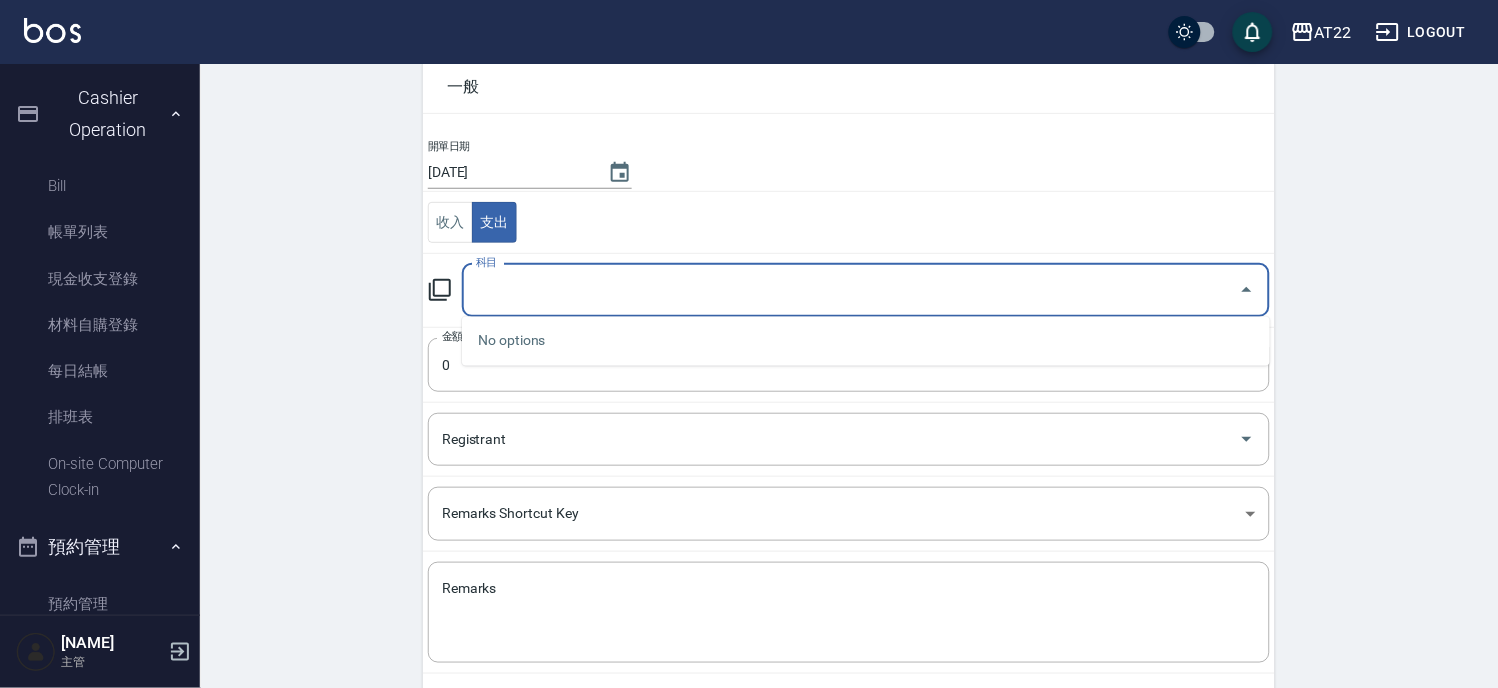 scroll, scrollTop: 194, scrollLeft: 0, axis: vertical 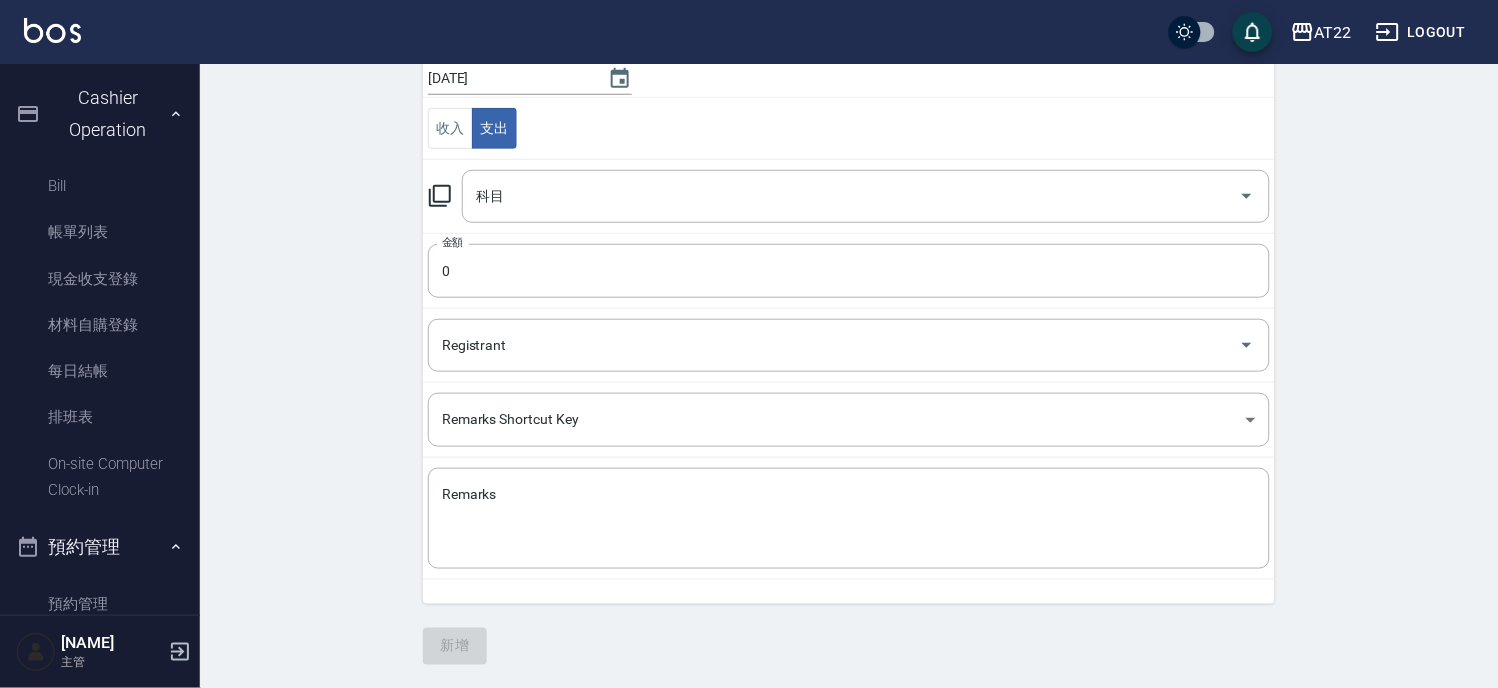 click on "CREATE ACCOUNTING RECORD 新增收借支紀錄 連續新增收借支 一般 開單日期 2025/07/01 收入 支出 科目 科目 金額 0 金額 登錄者 登錄者 備註快捷鍵 ​ 備註快捷鍵 備註 x 備註 新增" at bounding box center (849, 279) 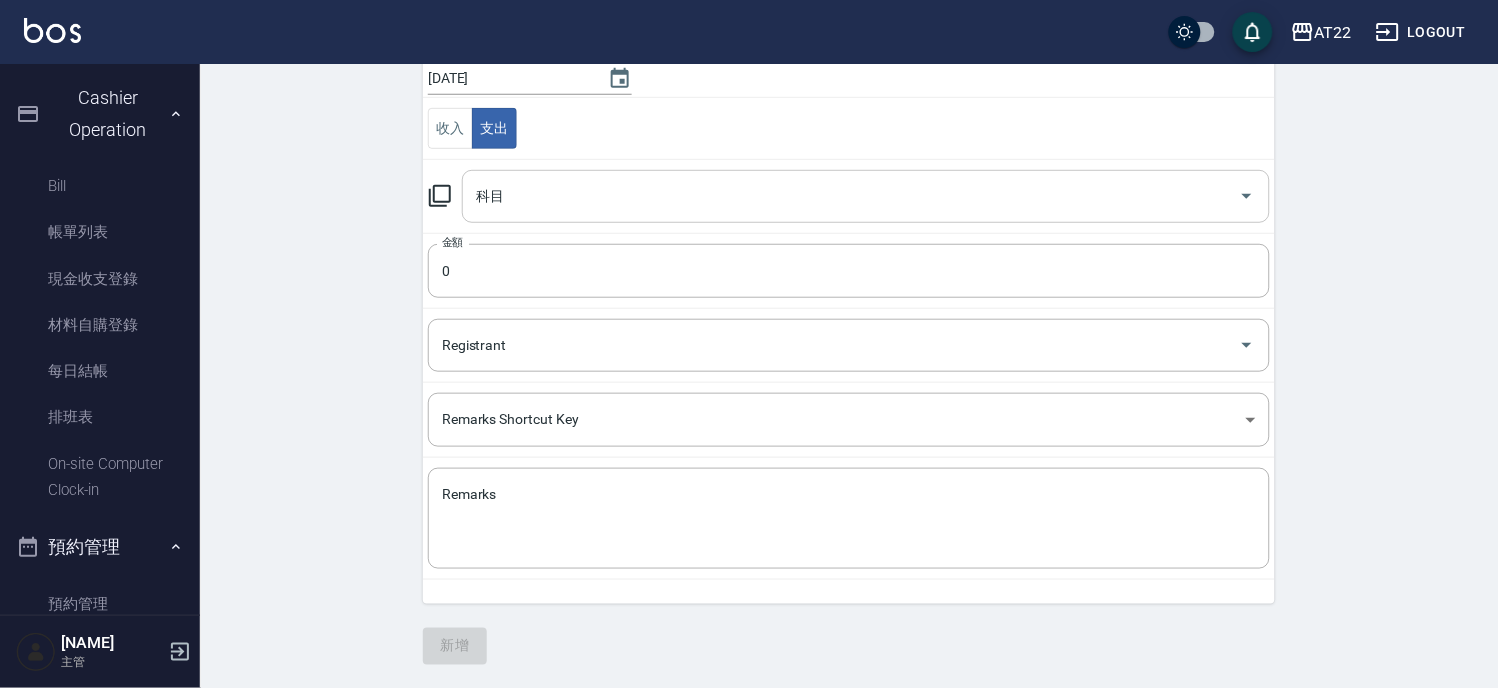 click on "科目" at bounding box center [851, 196] 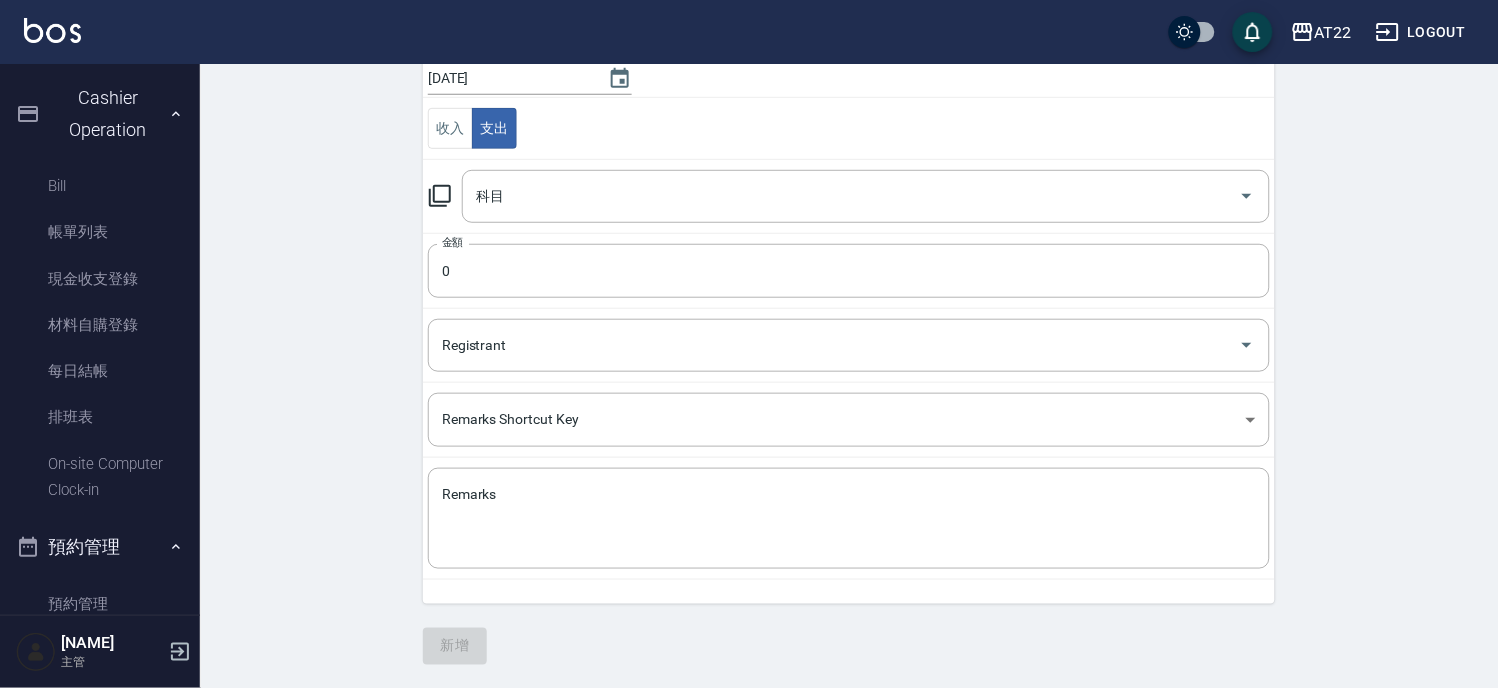 click on "科目 科目" at bounding box center [849, 196] 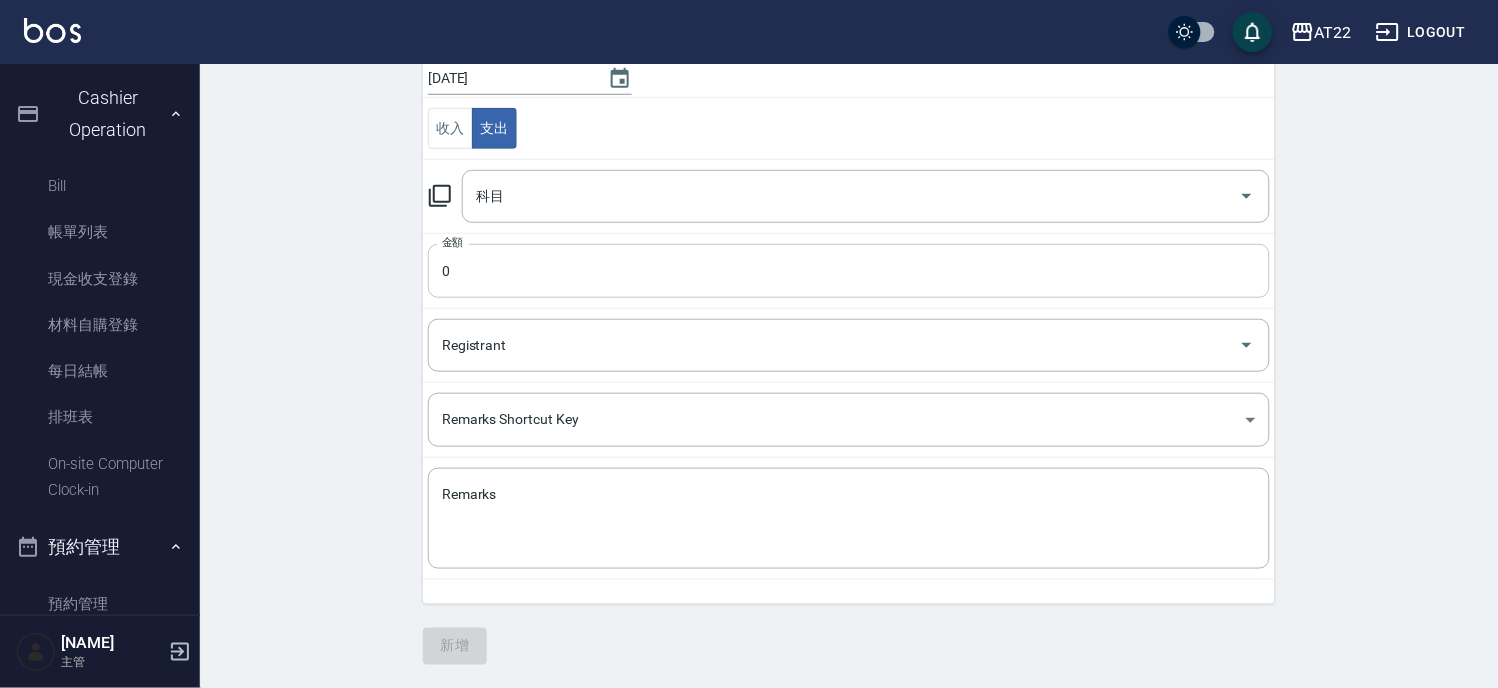 scroll, scrollTop: 0, scrollLeft: 0, axis: both 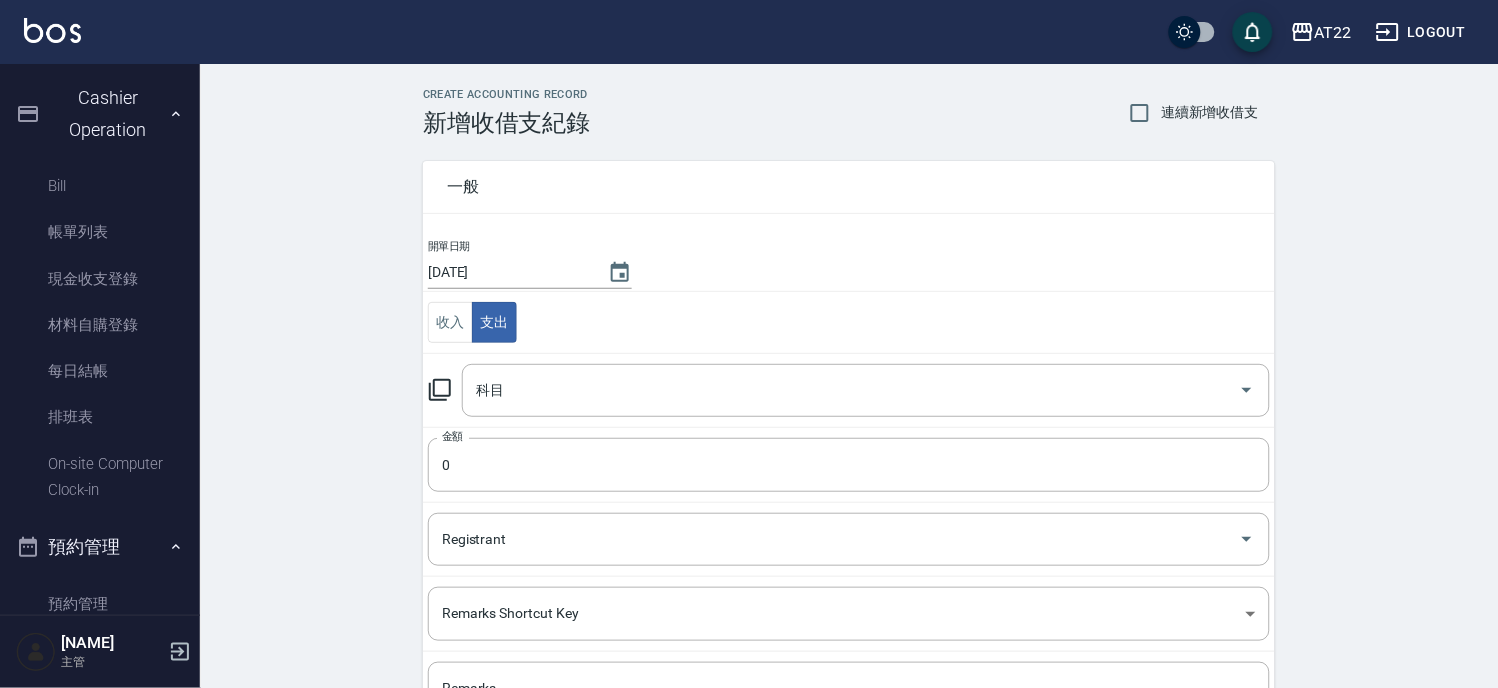 click on "收入 支出" at bounding box center (849, 323) 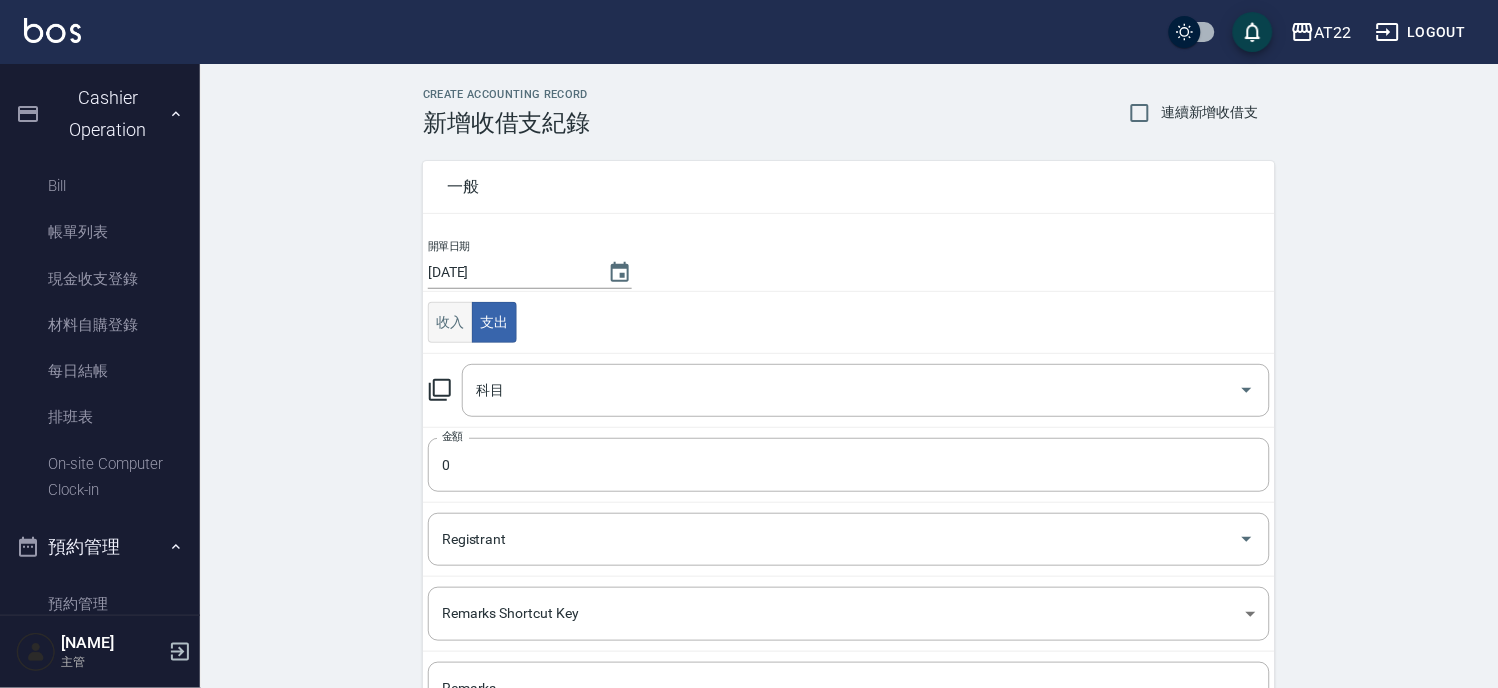click on "收入" at bounding box center (450, 322) 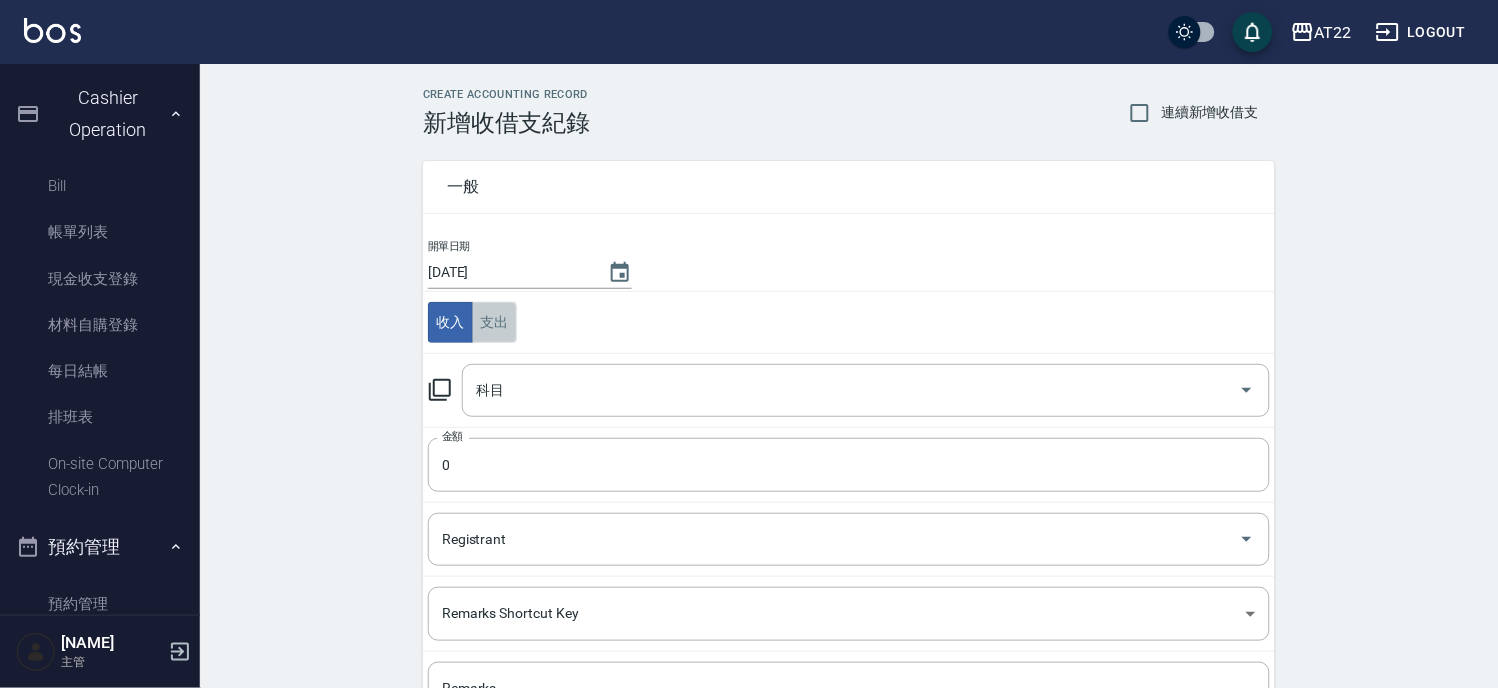 click on "支出" at bounding box center (494, 322) 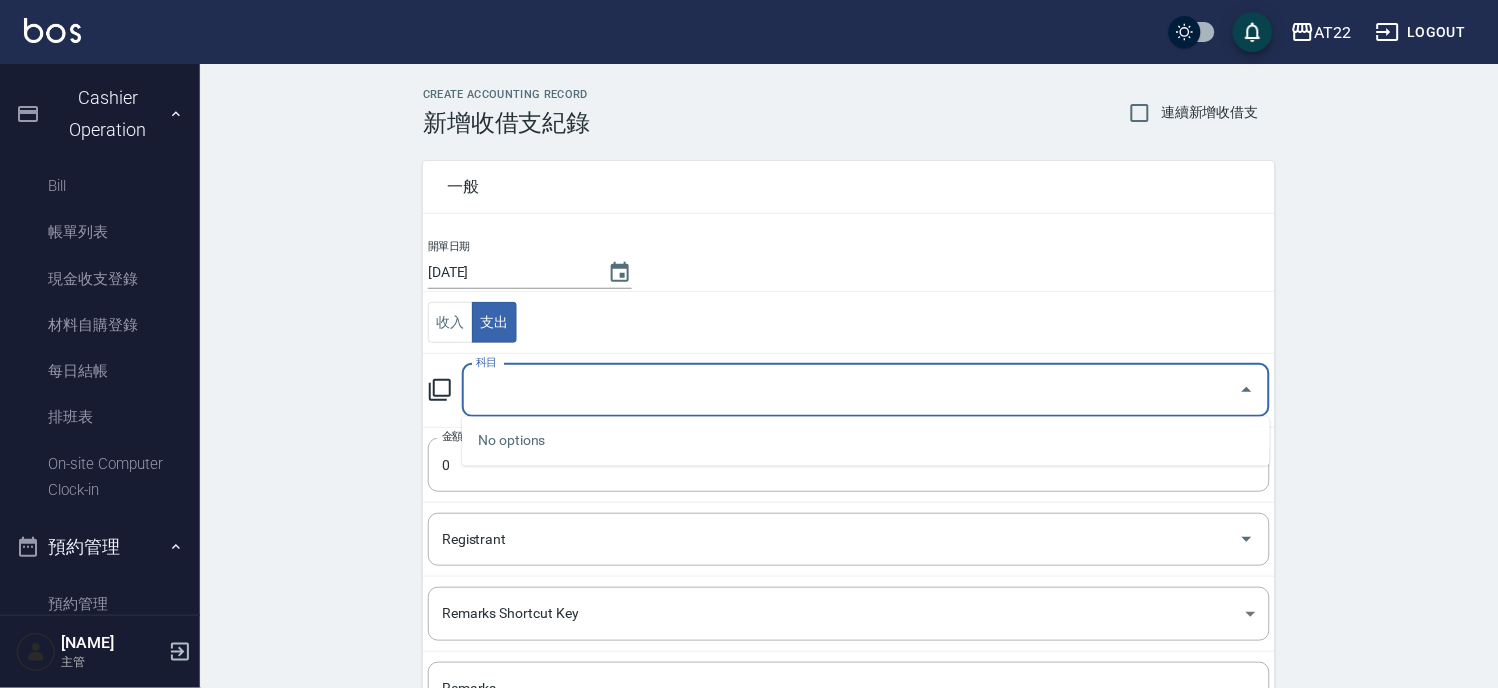 click on "科目" at bounding box center [851, 390] 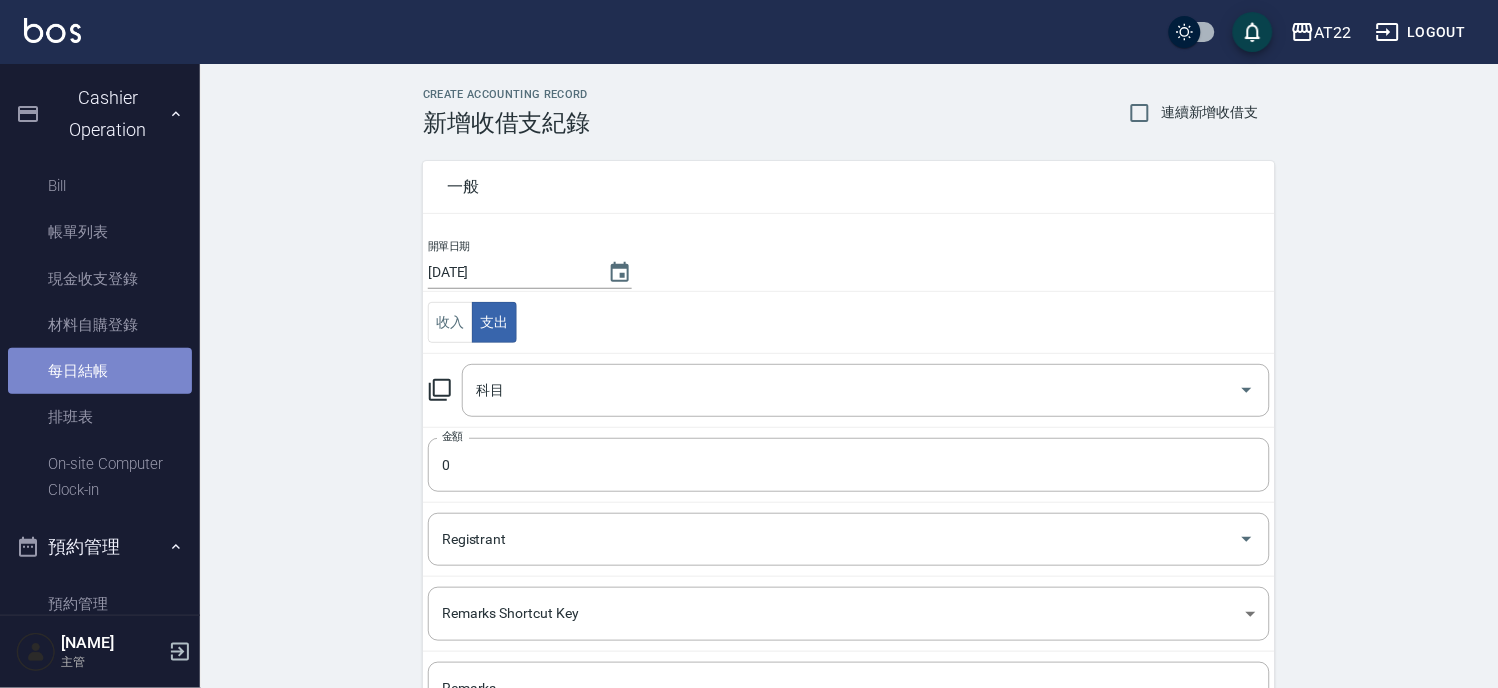 click on "每日結帳" at bounding box center (100, 371) 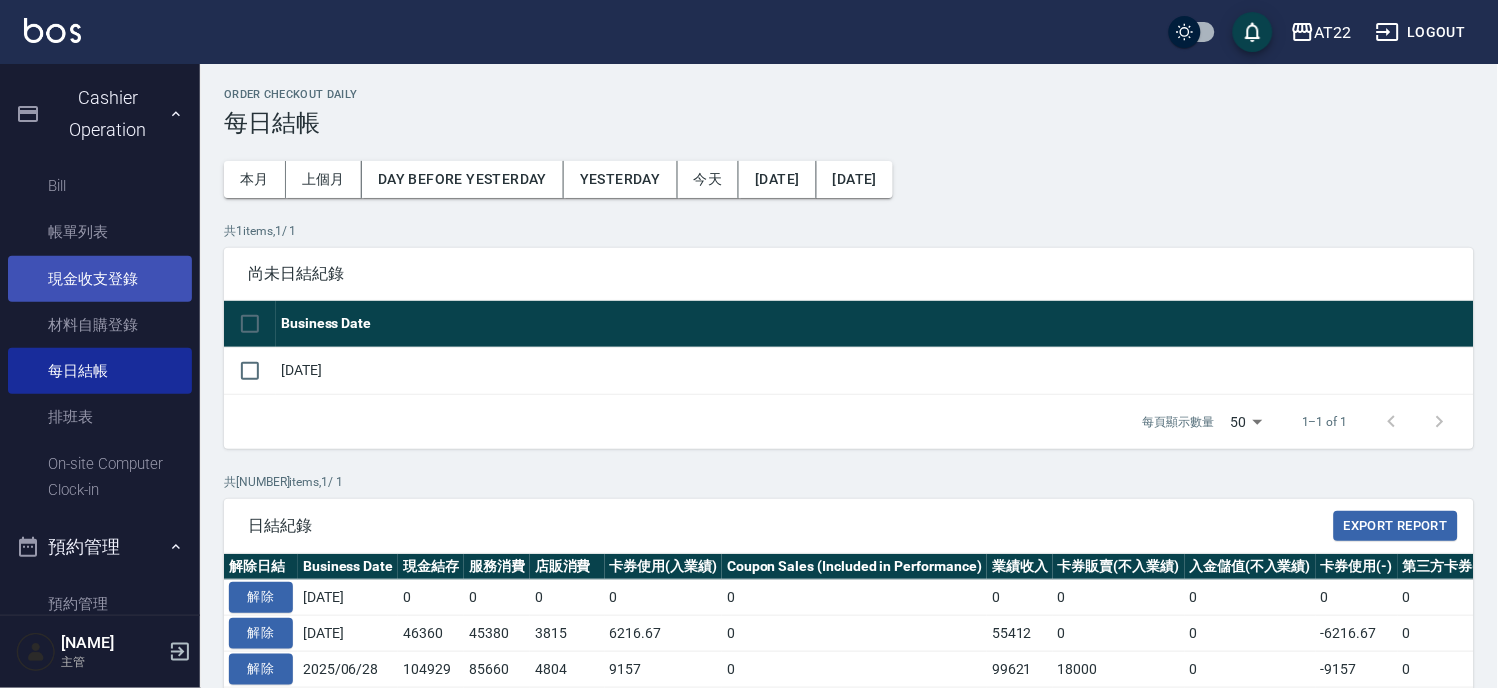 click on "現金收支登錄" at bounding box center (100, 279) 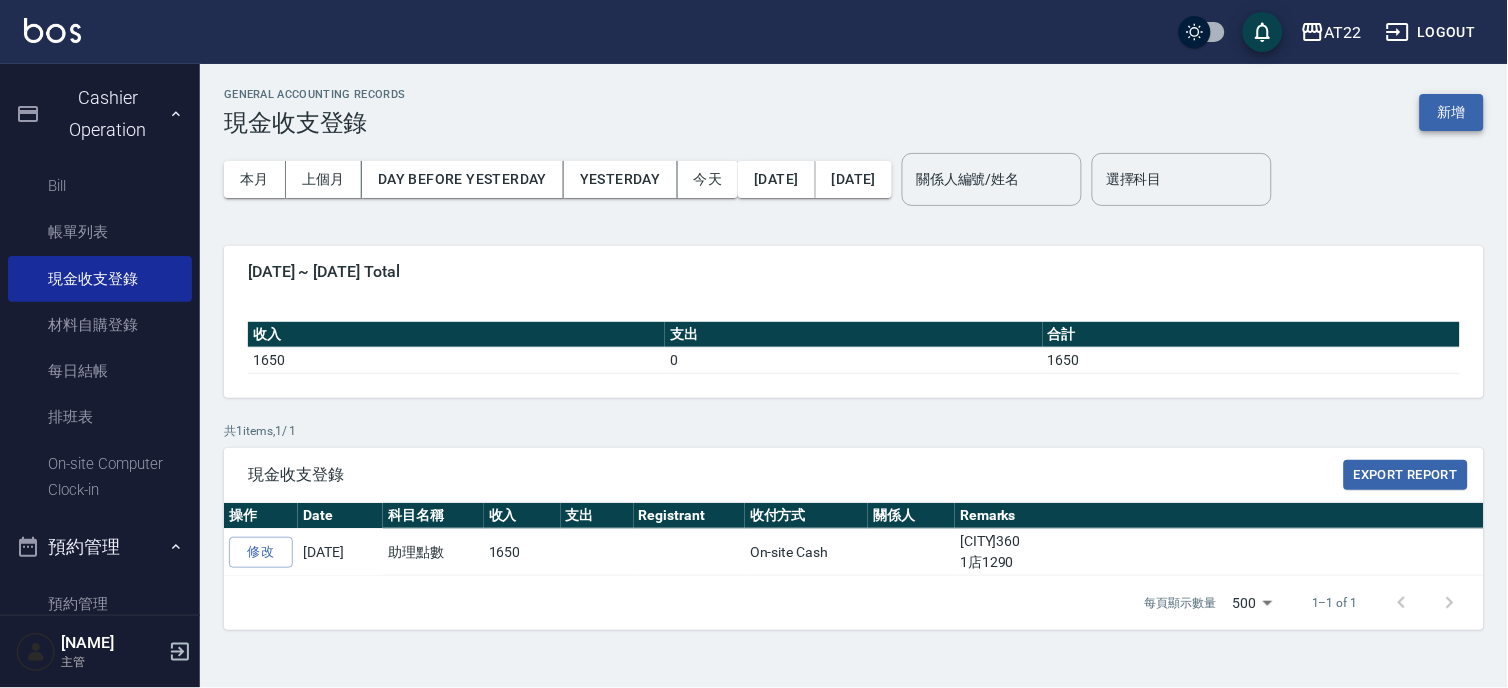 click on "新增" at bounding box center (1452, 112) 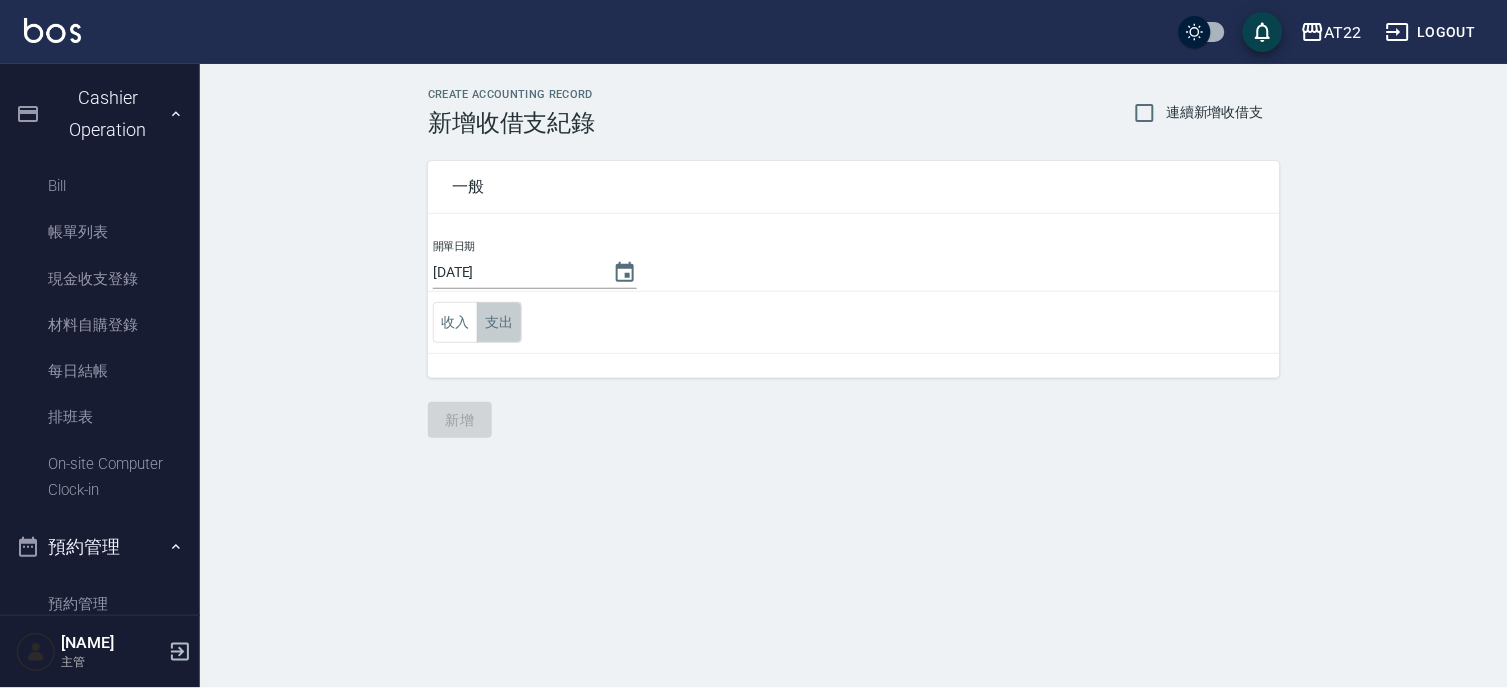 click on "支出" at bounding box center [499, 322] 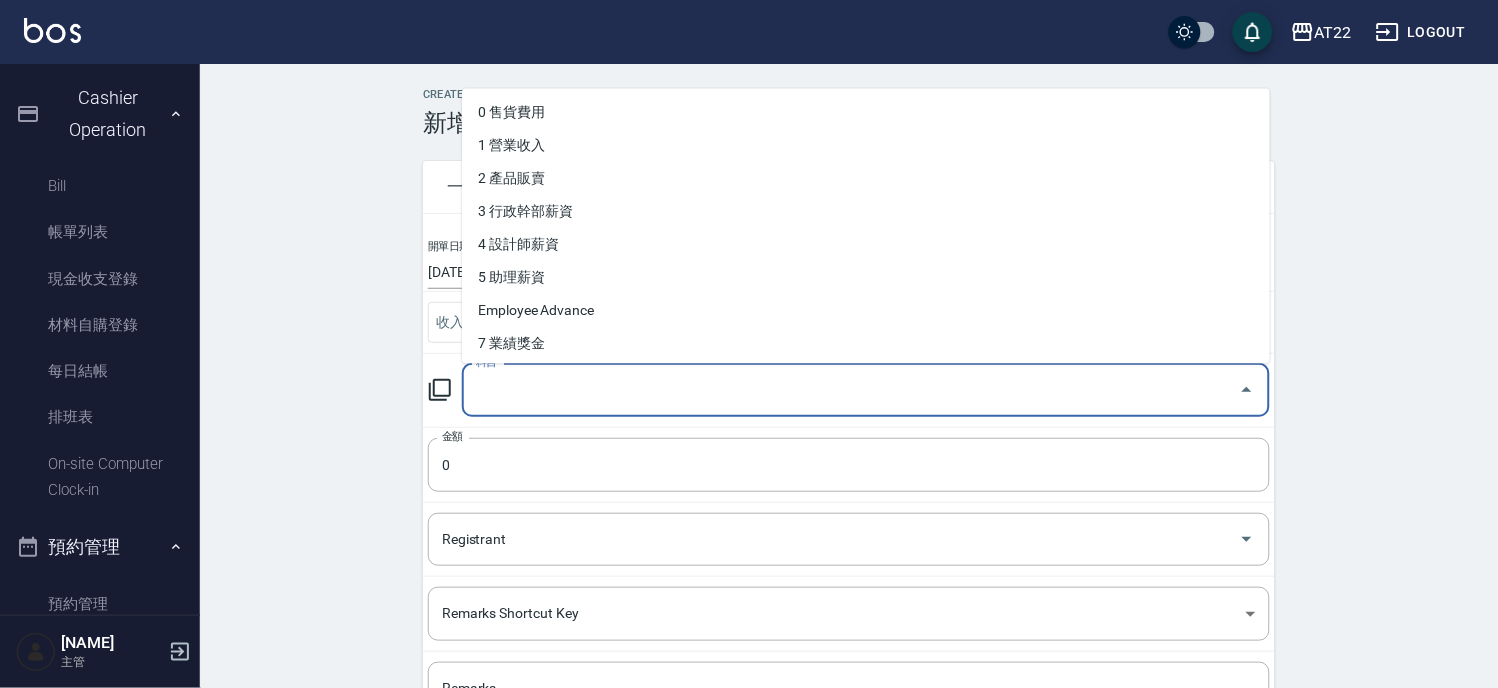 click on "科目" at bounding box center [851, 390] 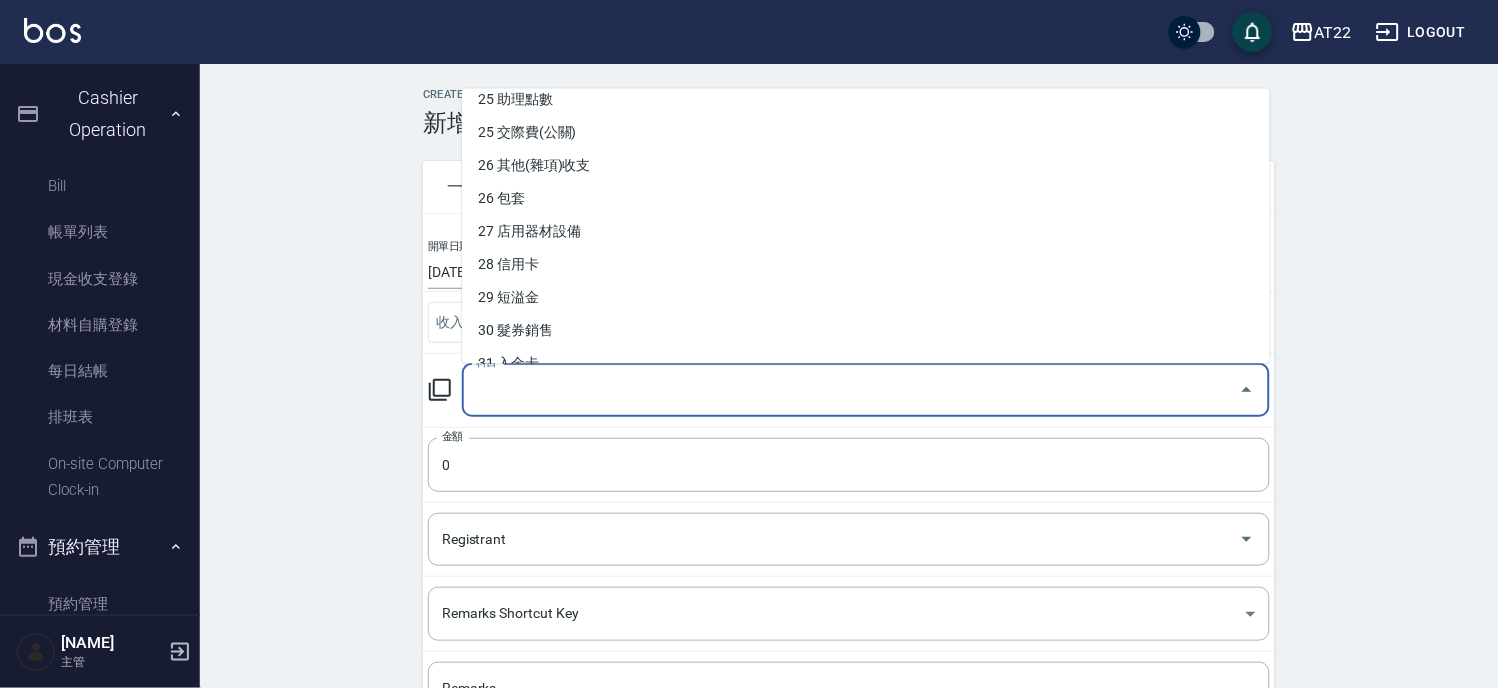 scroll, scrollTop: 1111, scrollLeft: 0, axis: vertical 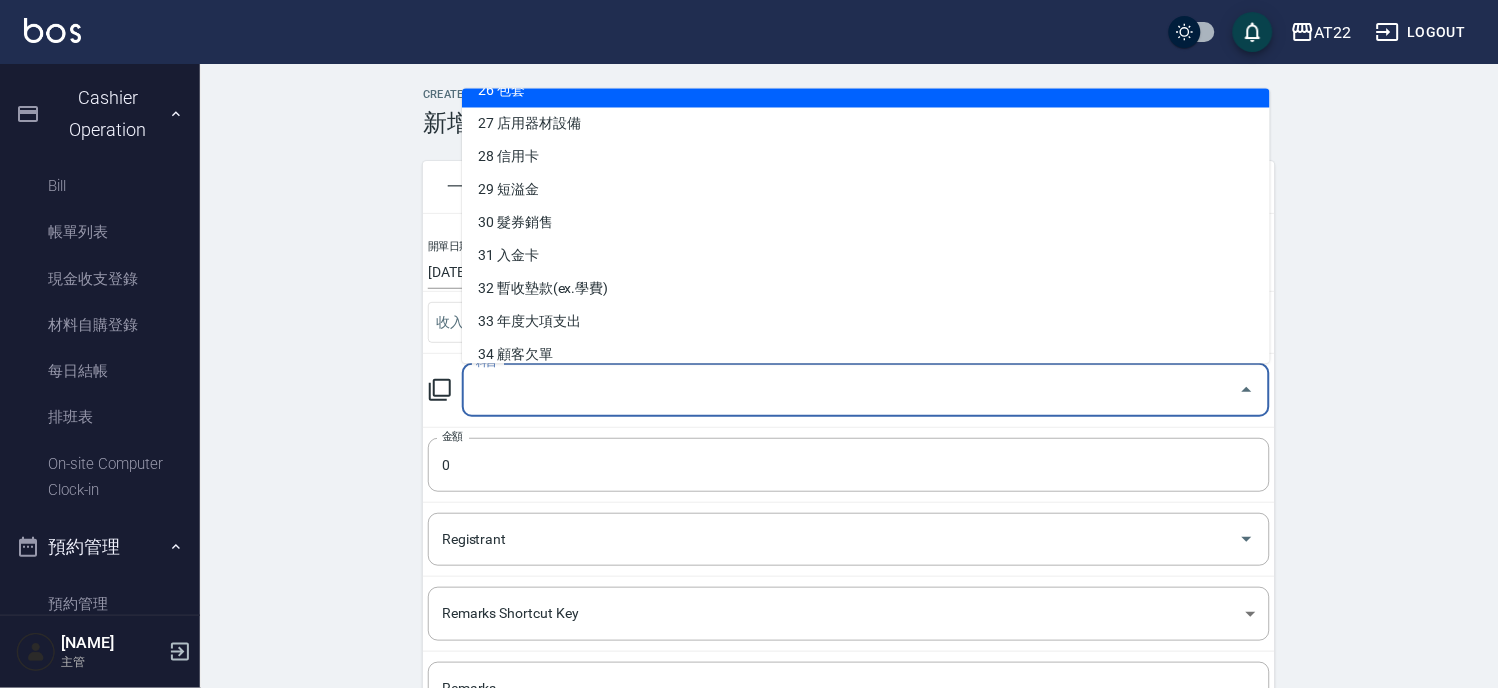 click on "26 包套" at bounding box center [866, 90] 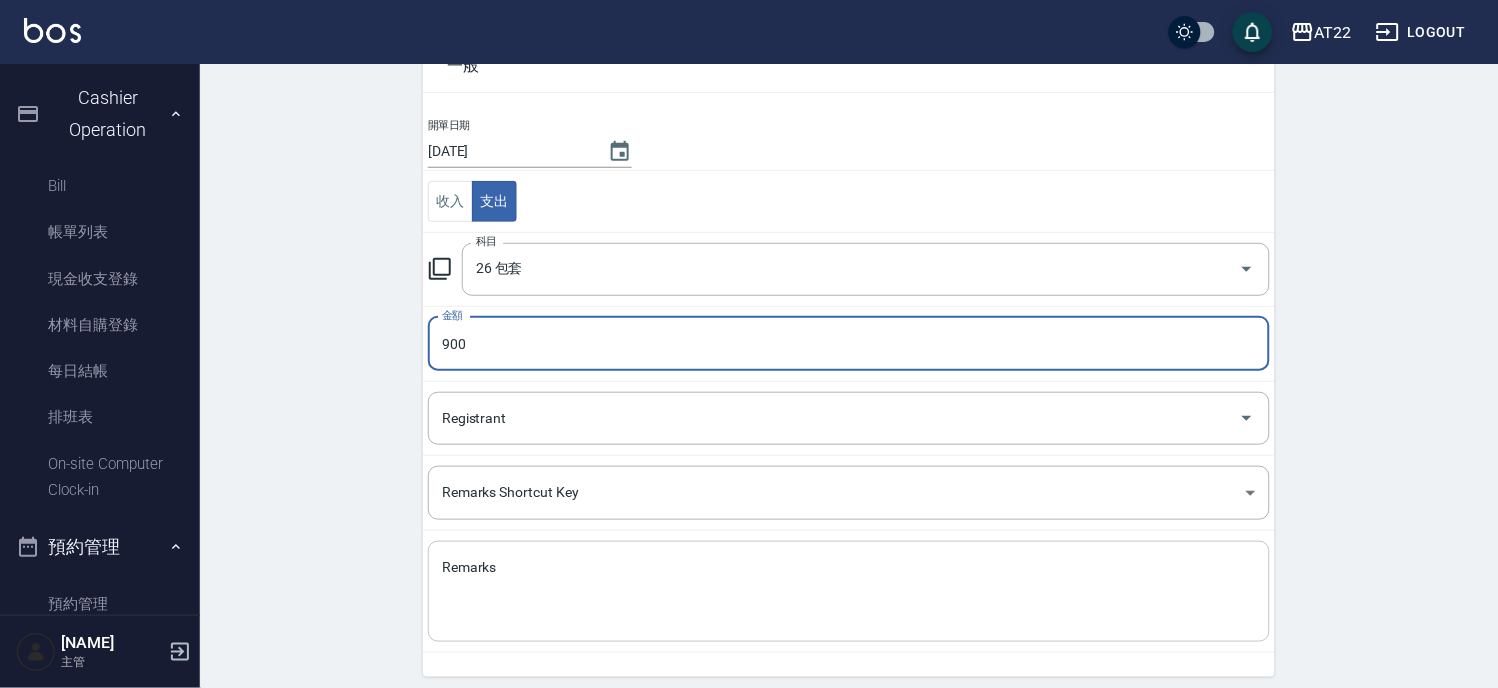 scroll, scrollTop: 194, scrollLeft: 0, axis: vertical 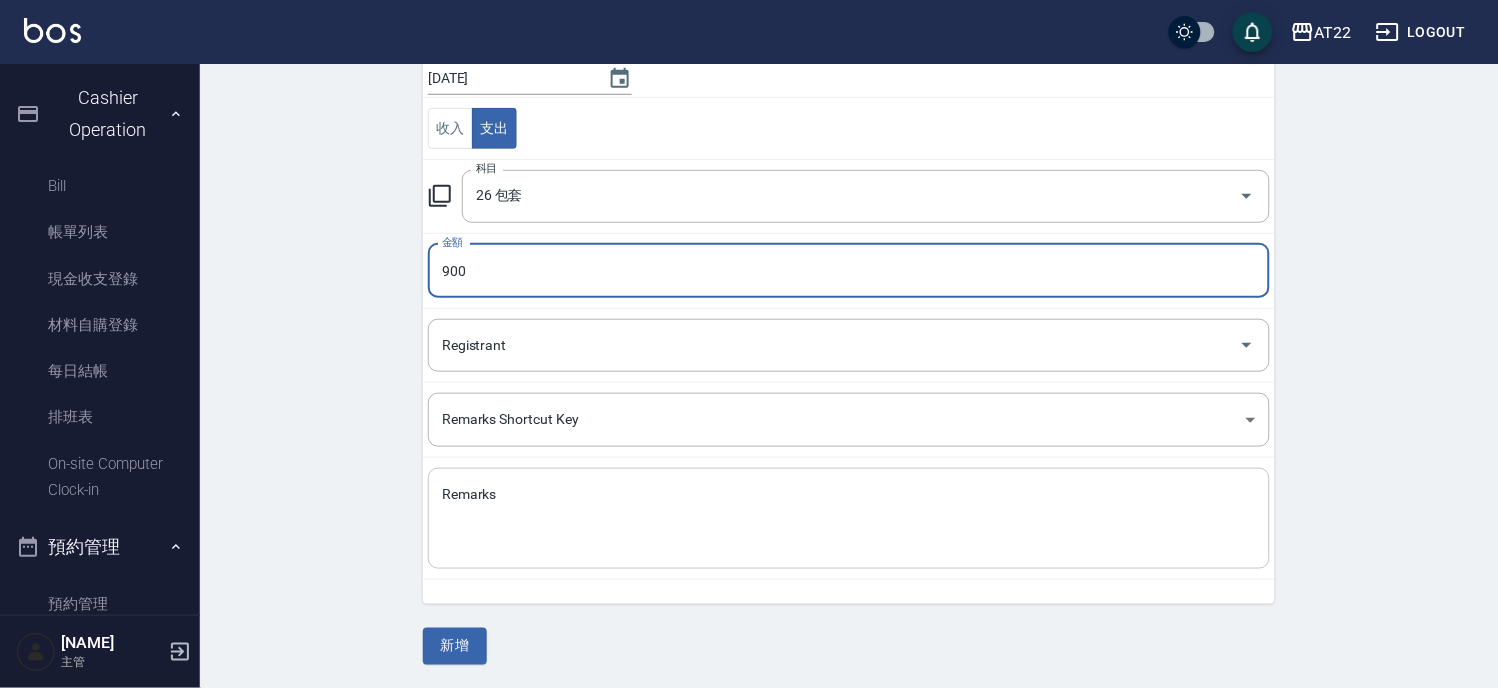 type on "900" 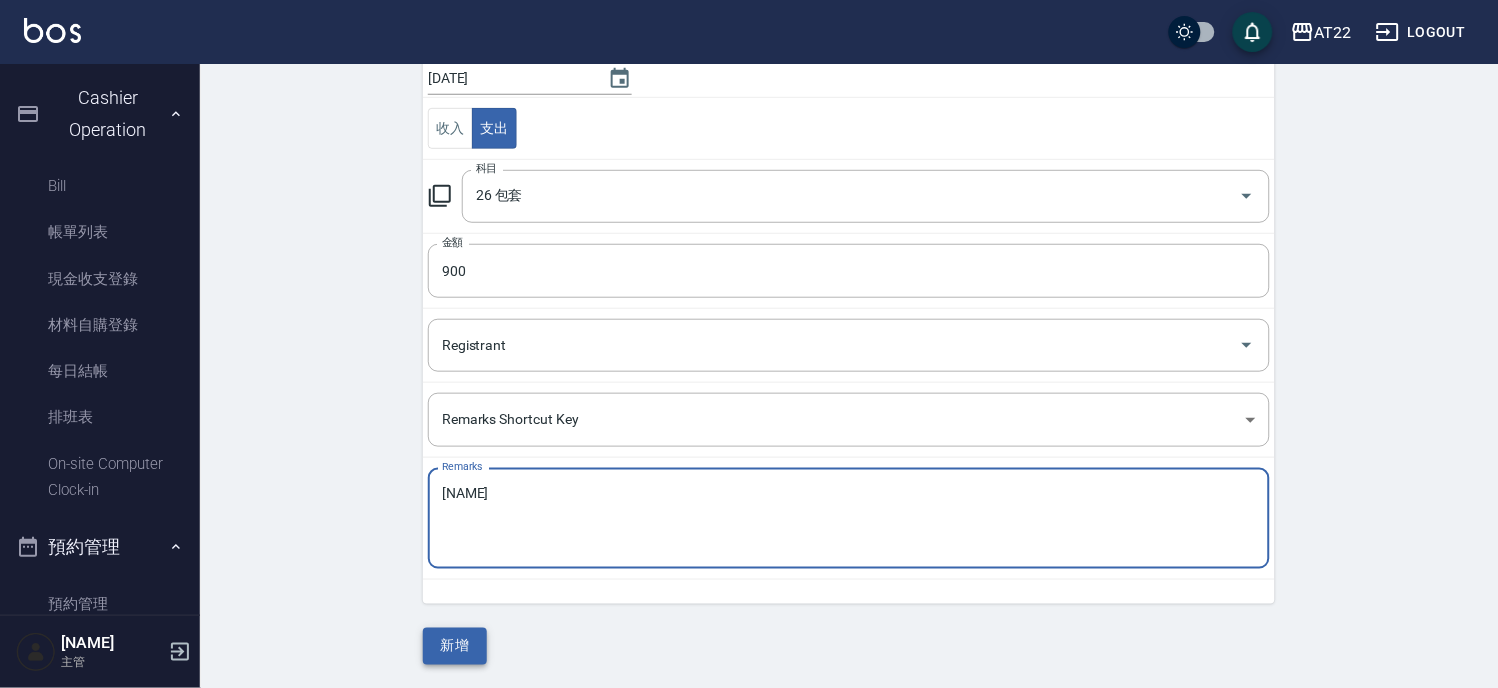 type on "Bella老師包套" 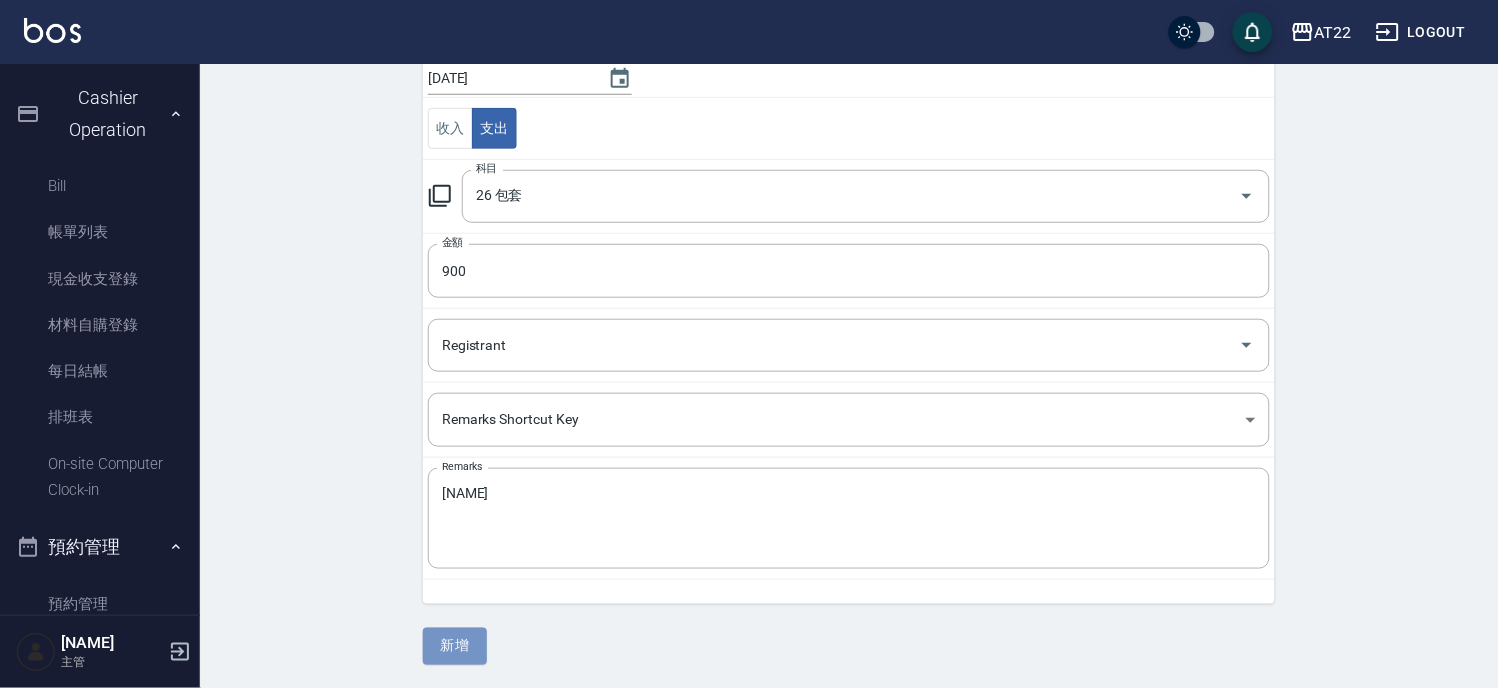 drag, startPoint x: 446, startPoint y: 633, endPoint x: 458, endPoint y: 633, distance: 12 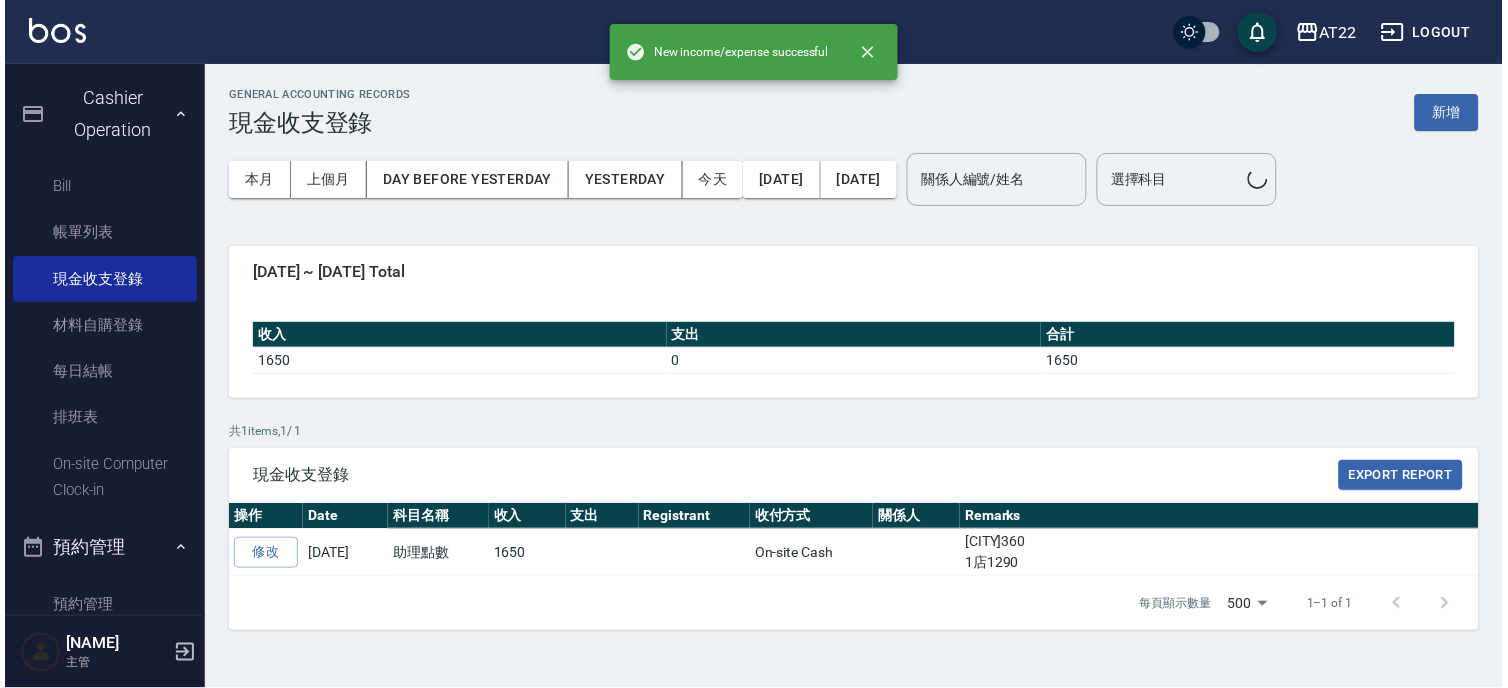 scroll, scrollTop: 0, scrollLeft: 0, axis: both 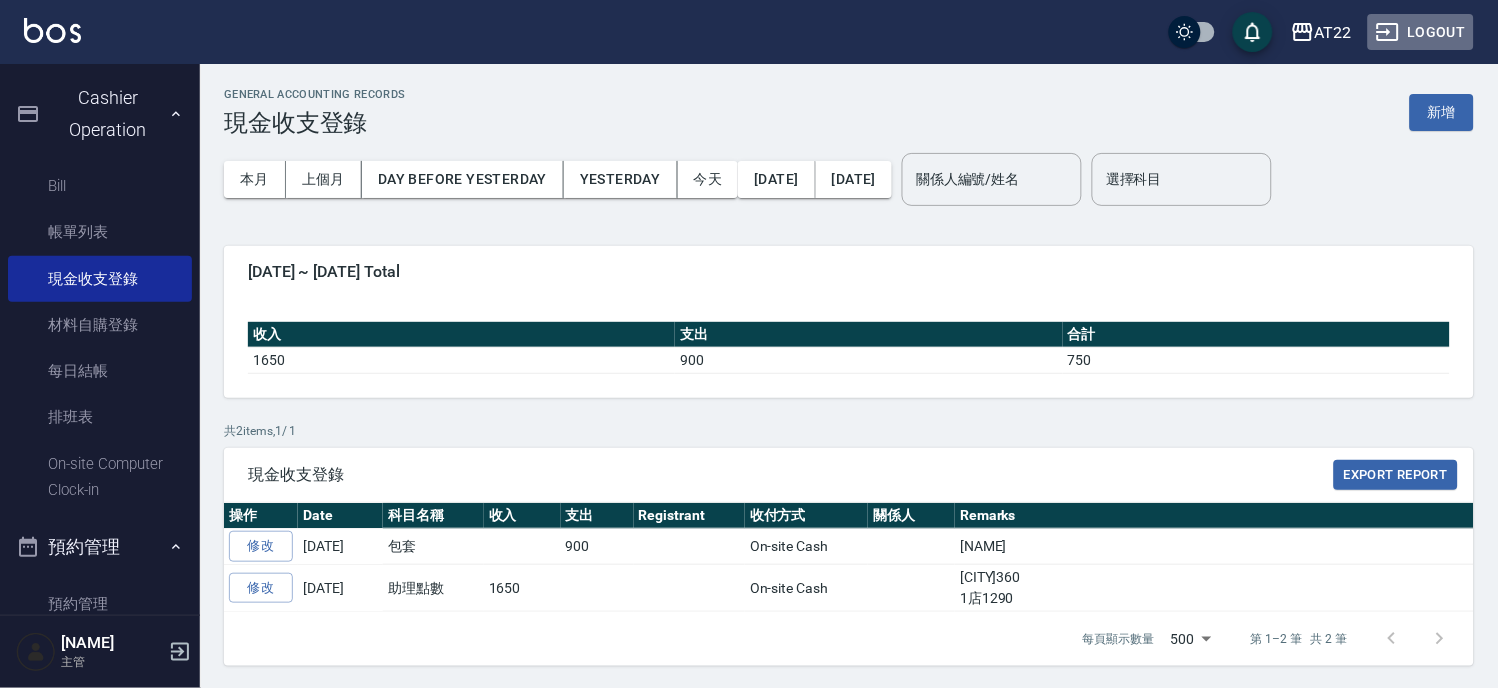 click on "登出" at bounding box center (1421, 32) 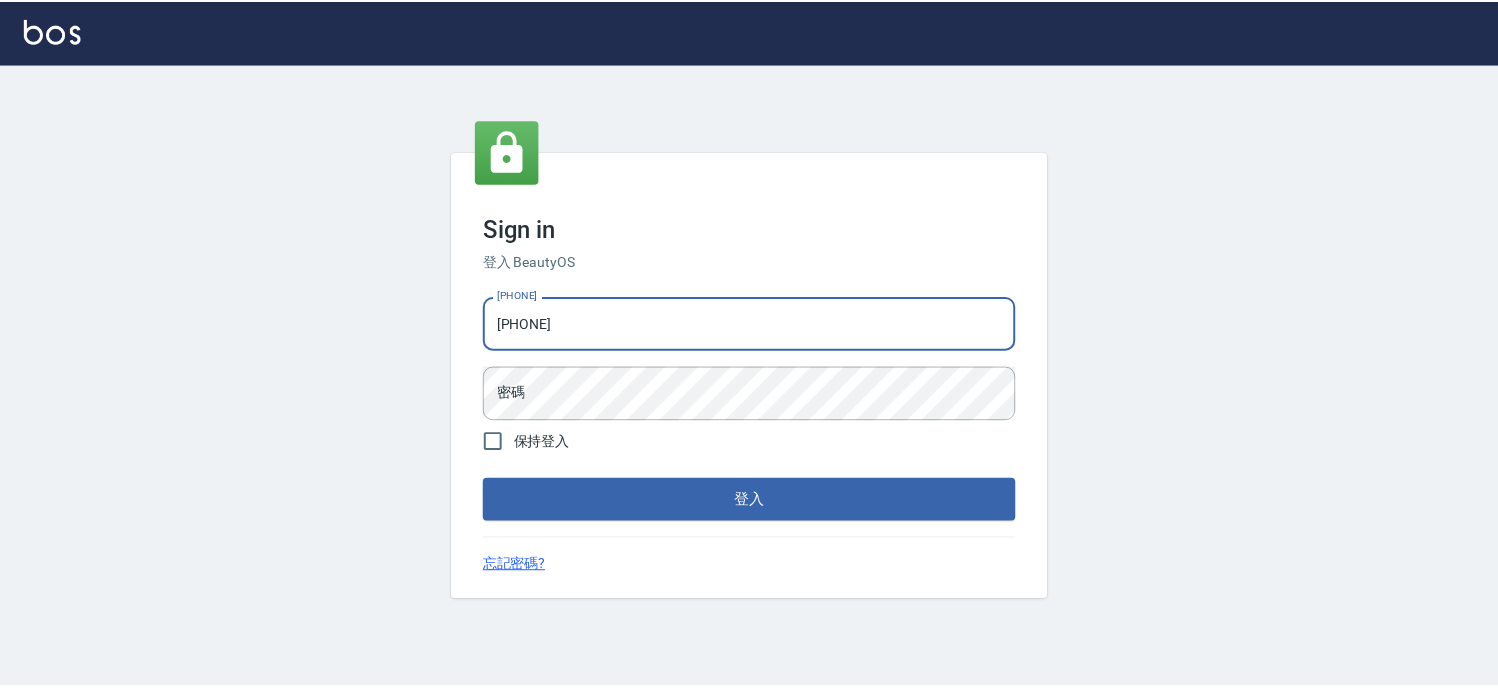 scroll, scrollTop: 0, scrollLeft: 0, axis: both 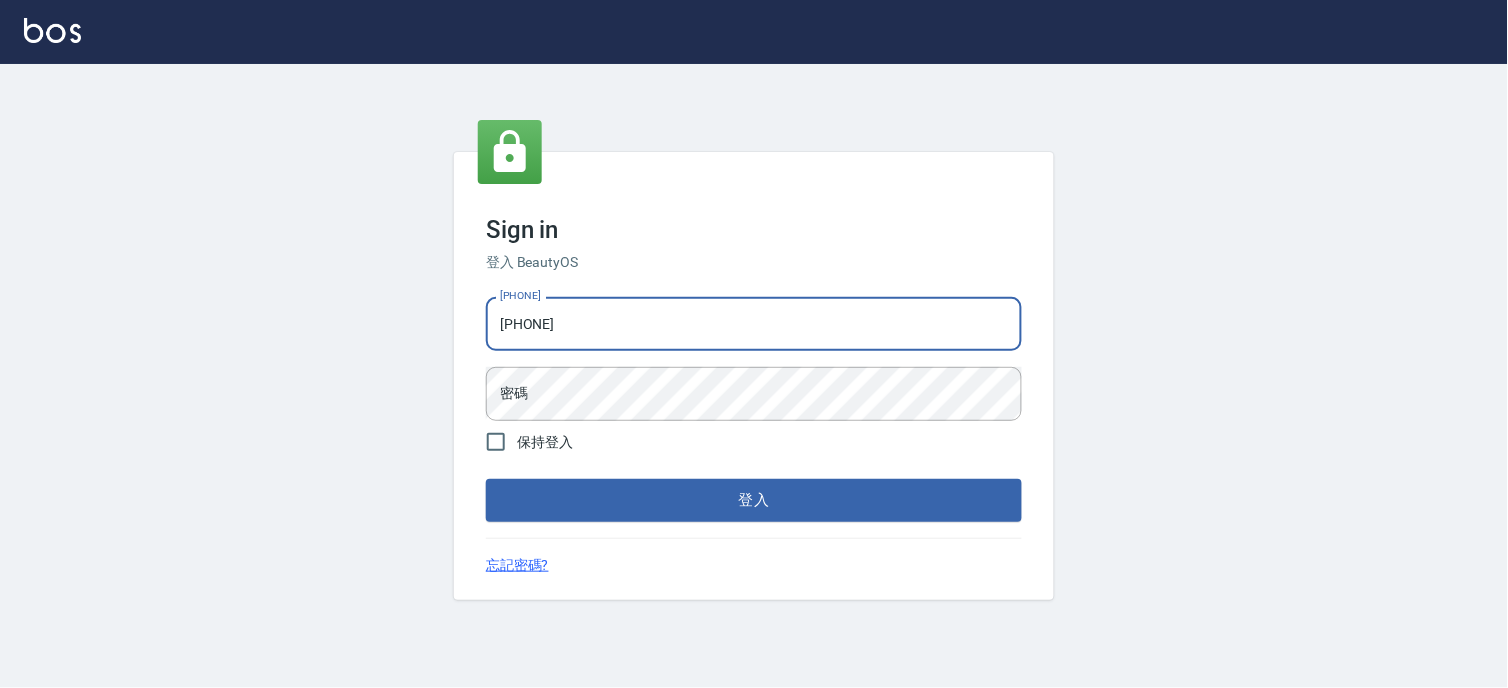 type on "[PHONE]" 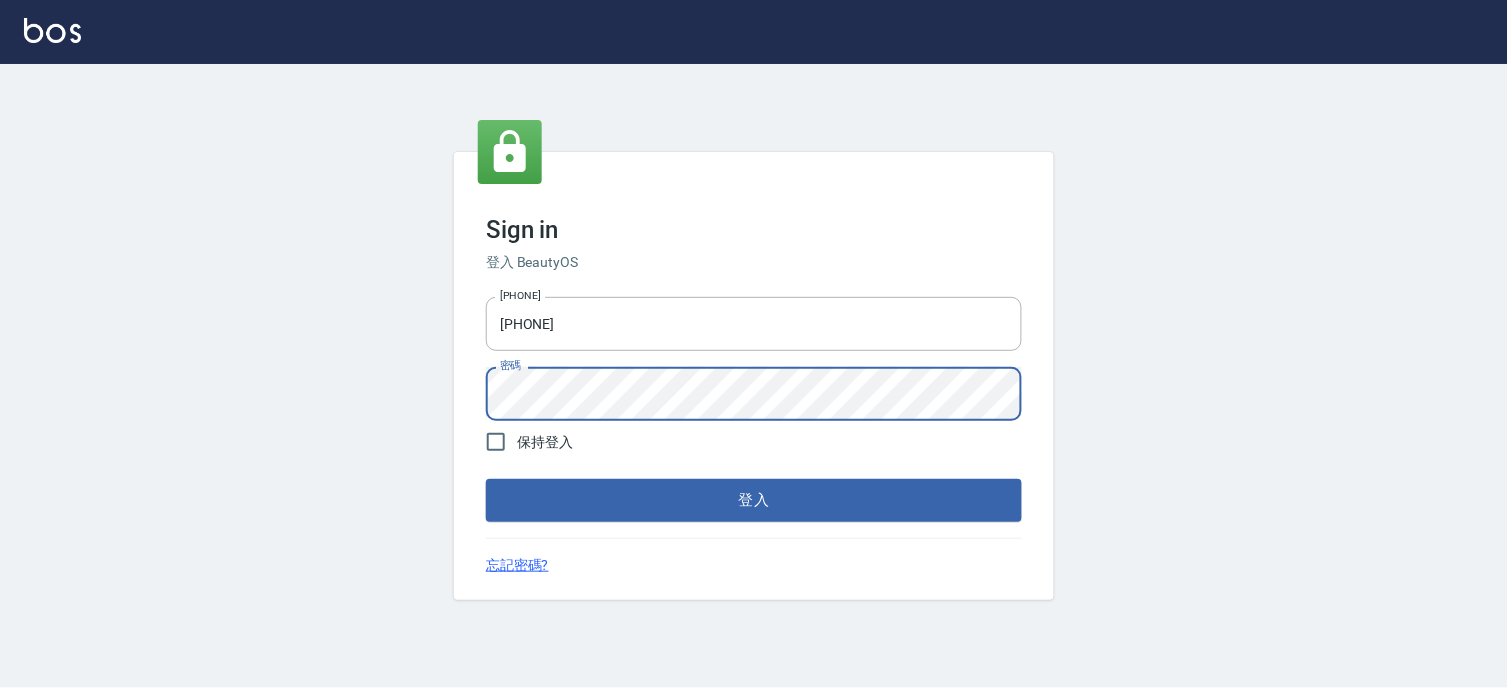 click on "登入" at bounding box center [754, 500] 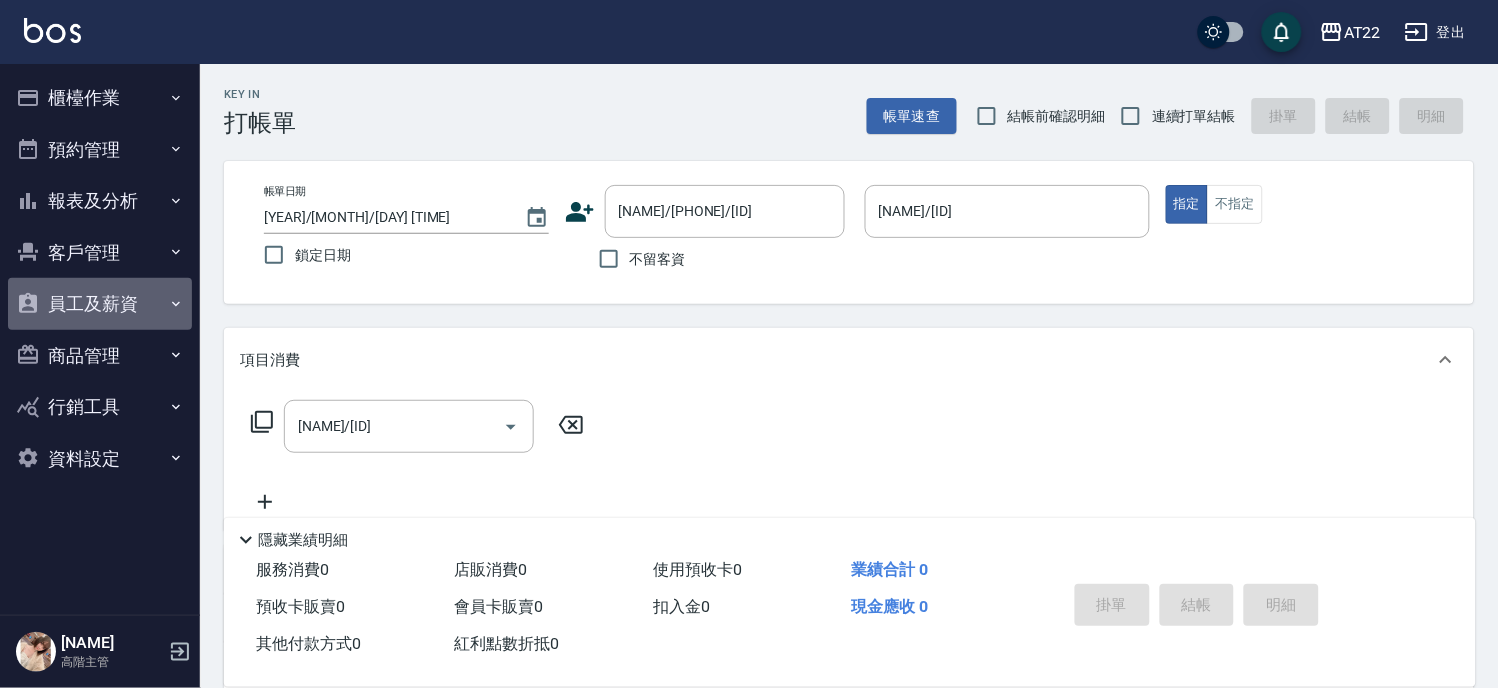 click on "Employee and Salary" at bounding box center [100, 98] 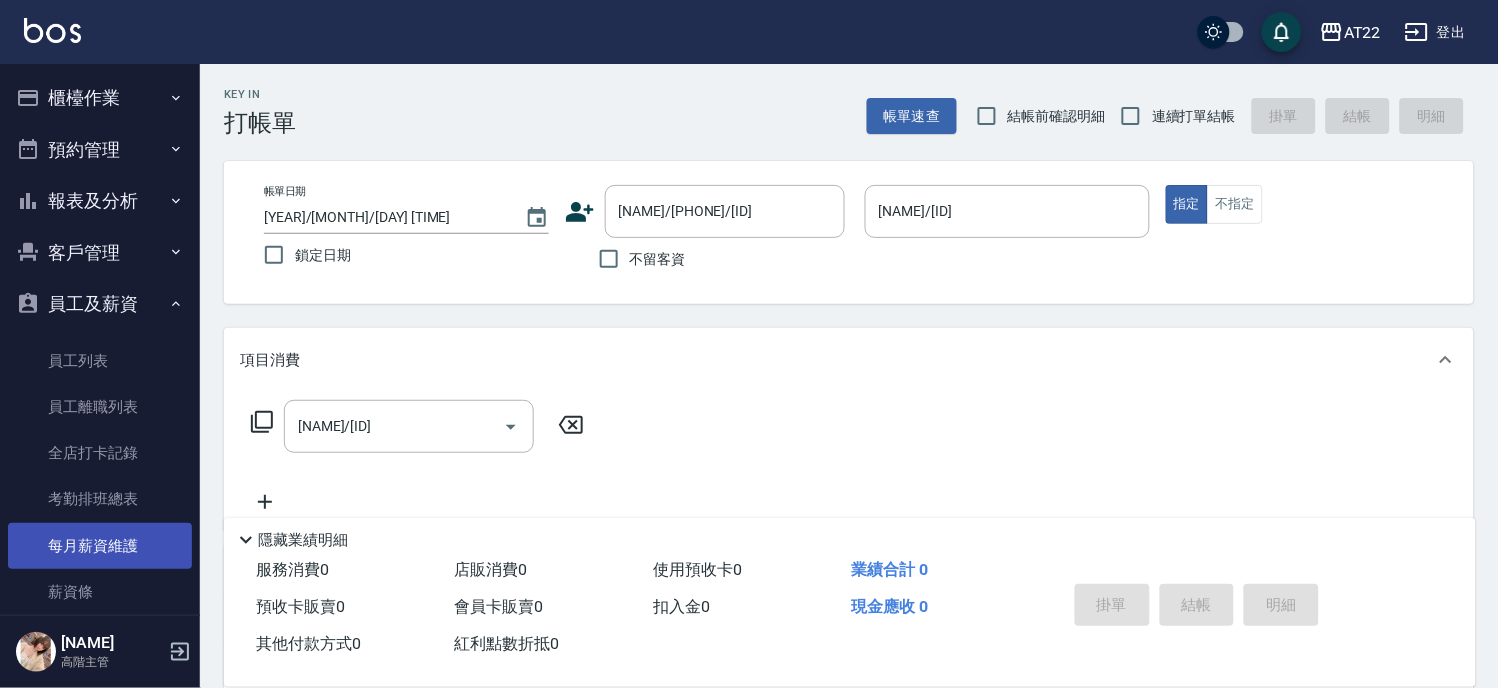 click on "每月薪資維護" at bounding box center (100, 546) 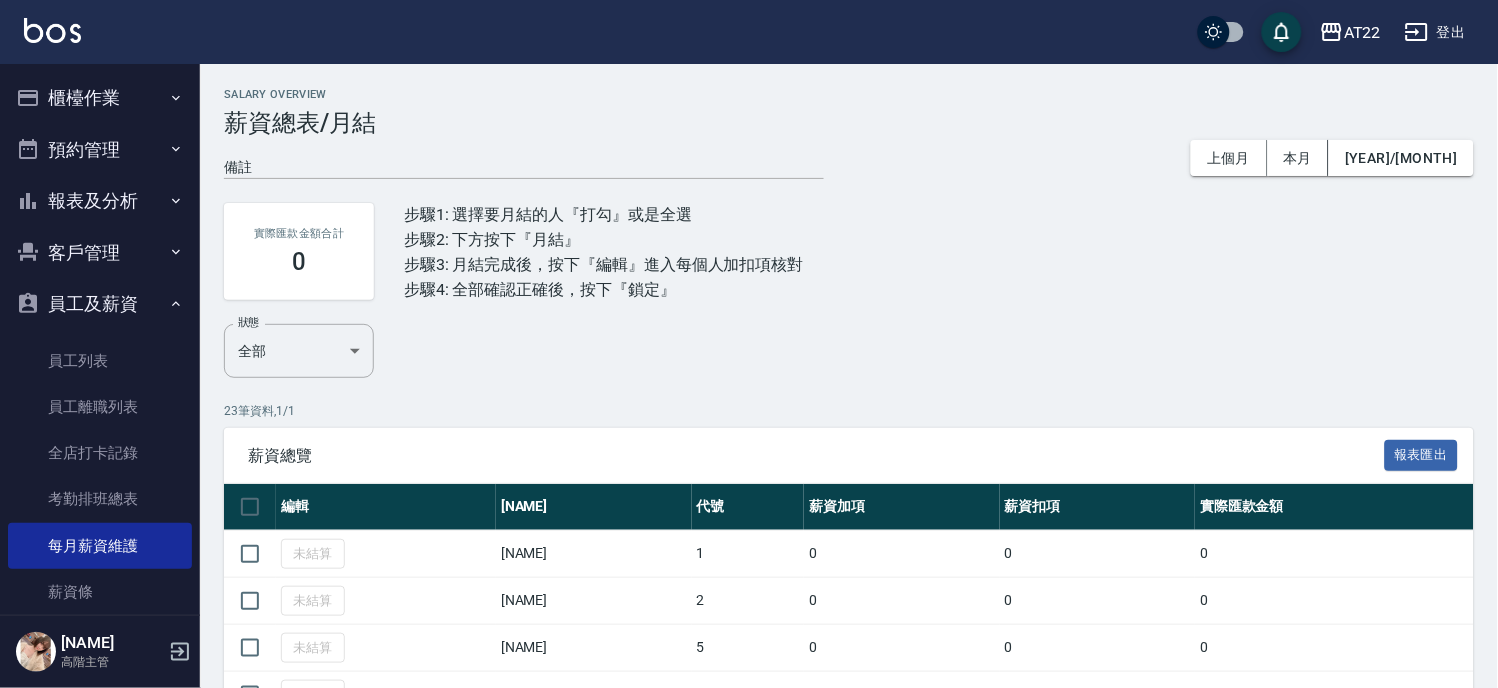 click on "薪資總表/月結" at bounding box center (849, 123) 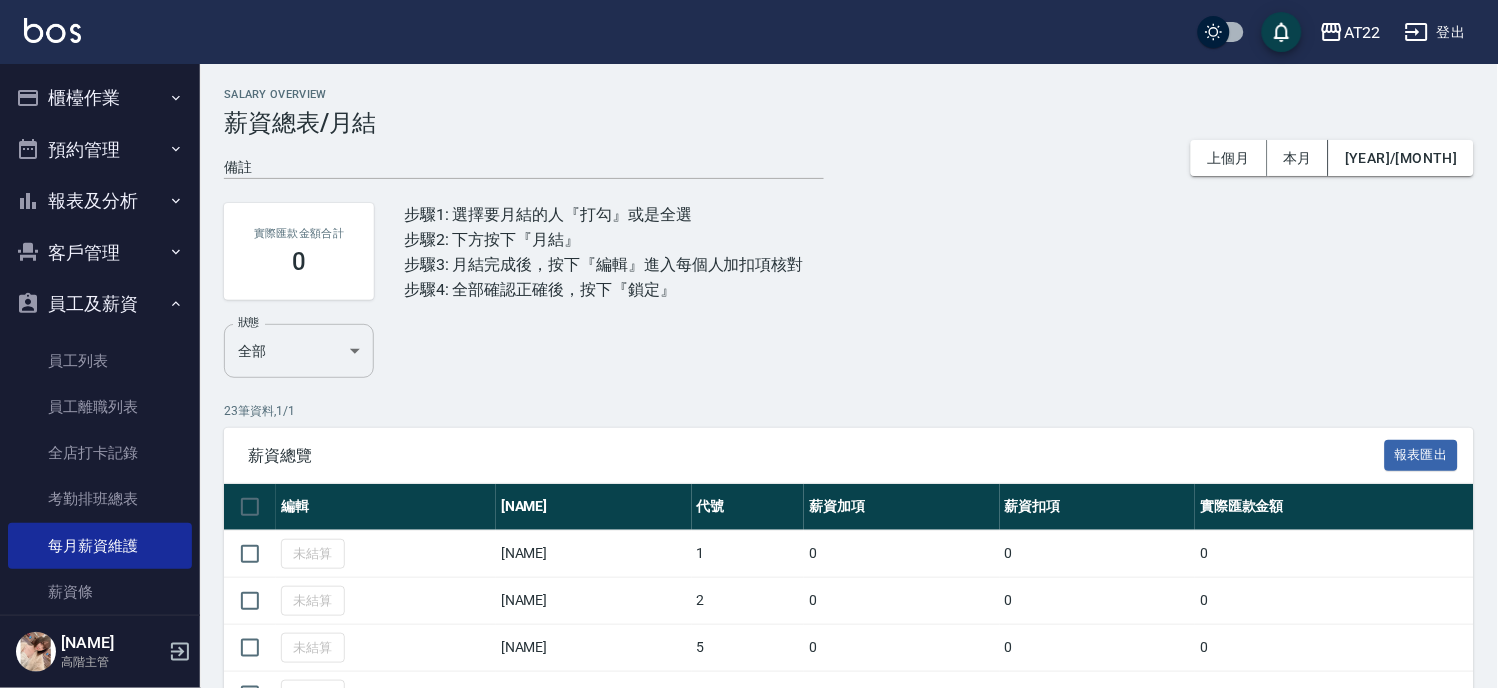 click on "AT22 登出 櫃檯作業 打帳單 帳單列表 掛單列表 座位開單 營業儀表板 現金收支登錄 高階收支登錄 材料自購登錄 每日結帳 排班表 現場電腦打卡 掃碼打卡 預約管理 預約管理 單日預約紀錄 單週預約紀錄 報表及分析 報表目錄 消費分析儀表板 店家區間累計表 店家日報表 店家排行榜 互助日報表 互助月報表 互助排行榜 互助點數明細 互助業績報表 全店業績分析表 每日業績分析表 營業統計分析表 營業項目月分析表 設計師業績表 設計師日報表 設計師業績分析表 設計師業績月報表 設計師抽成報表 設計師排行榜 商品銷售排行榜 商品消耗明細 商品進銷貨報表 商品庫存表 商品庫存盤點表 會員卡銷售報表 服務扣項明細表 單一服務項目查詢 店販抽成明細 店販分類抽成明細 顧客入金餘額表 顧客卡券餘額表 每日非現金明細 每日收支明細 收支分類明細表 收支匯款表 損益表" at bounding box center (749, 838) 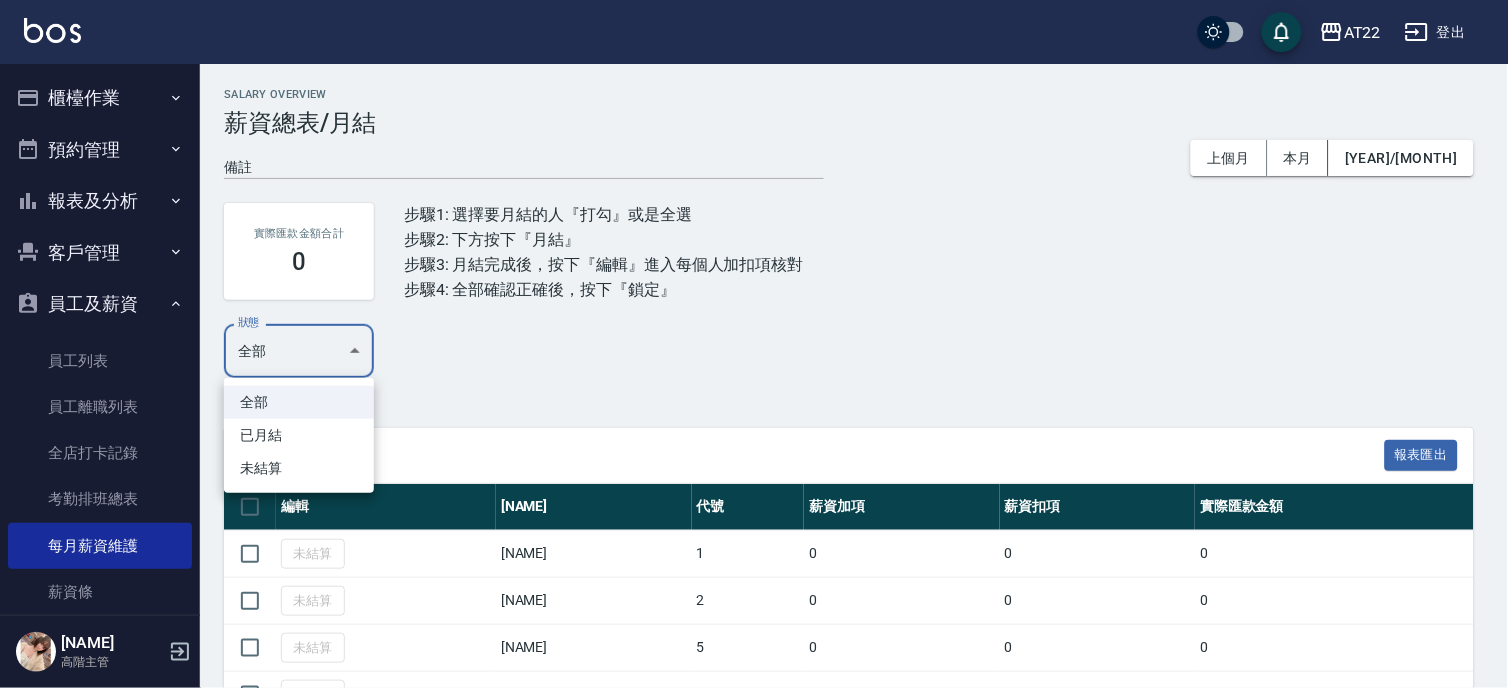 click at bounding box center [754, 344] 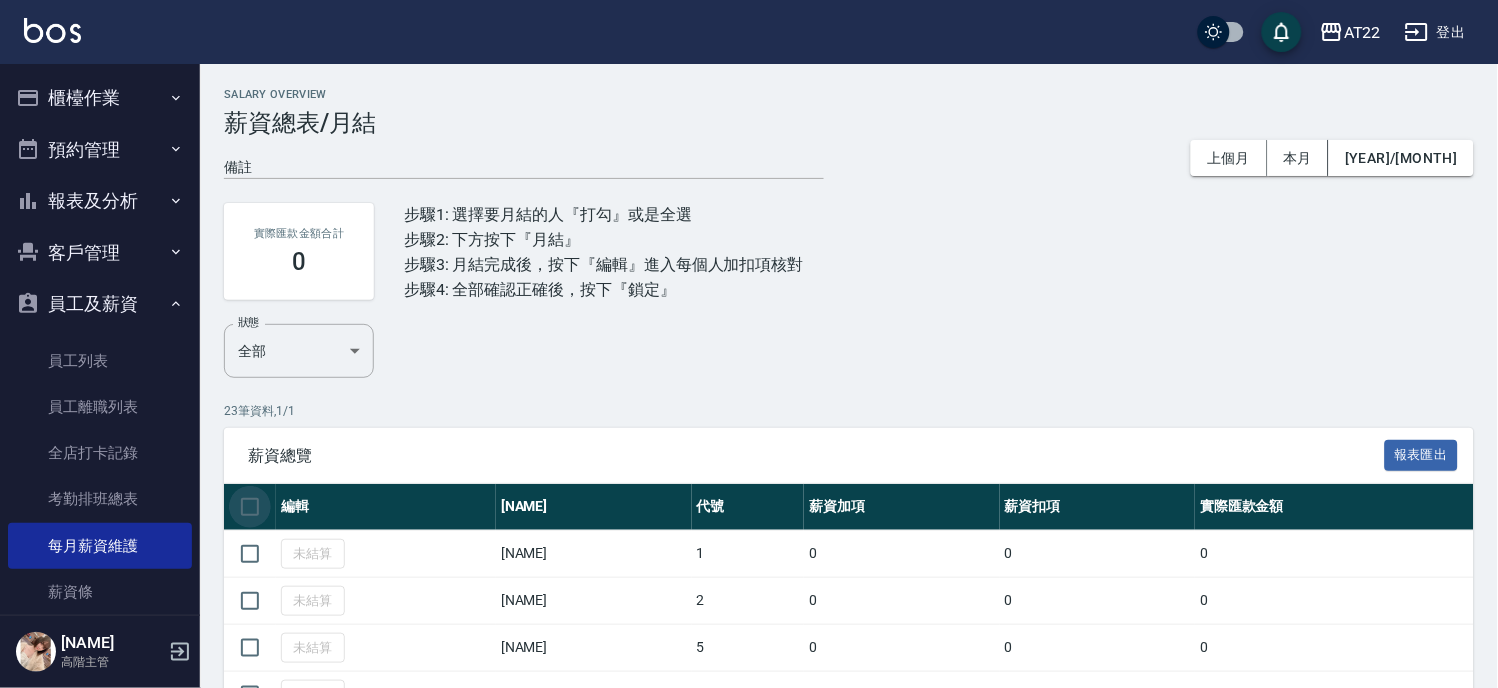 click at bounding box center [250, 507] 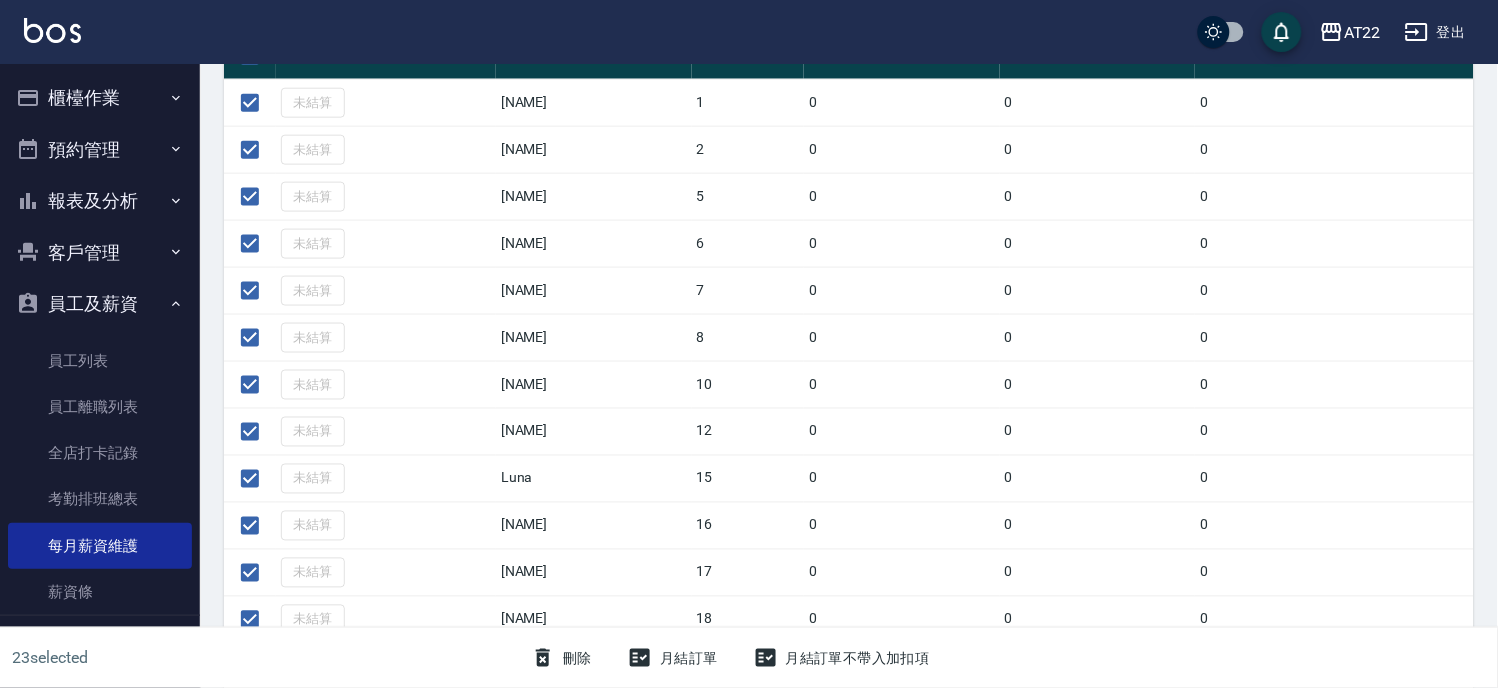 scroll, scrollTop: 555, scrollLeft: 0, axis: vertical 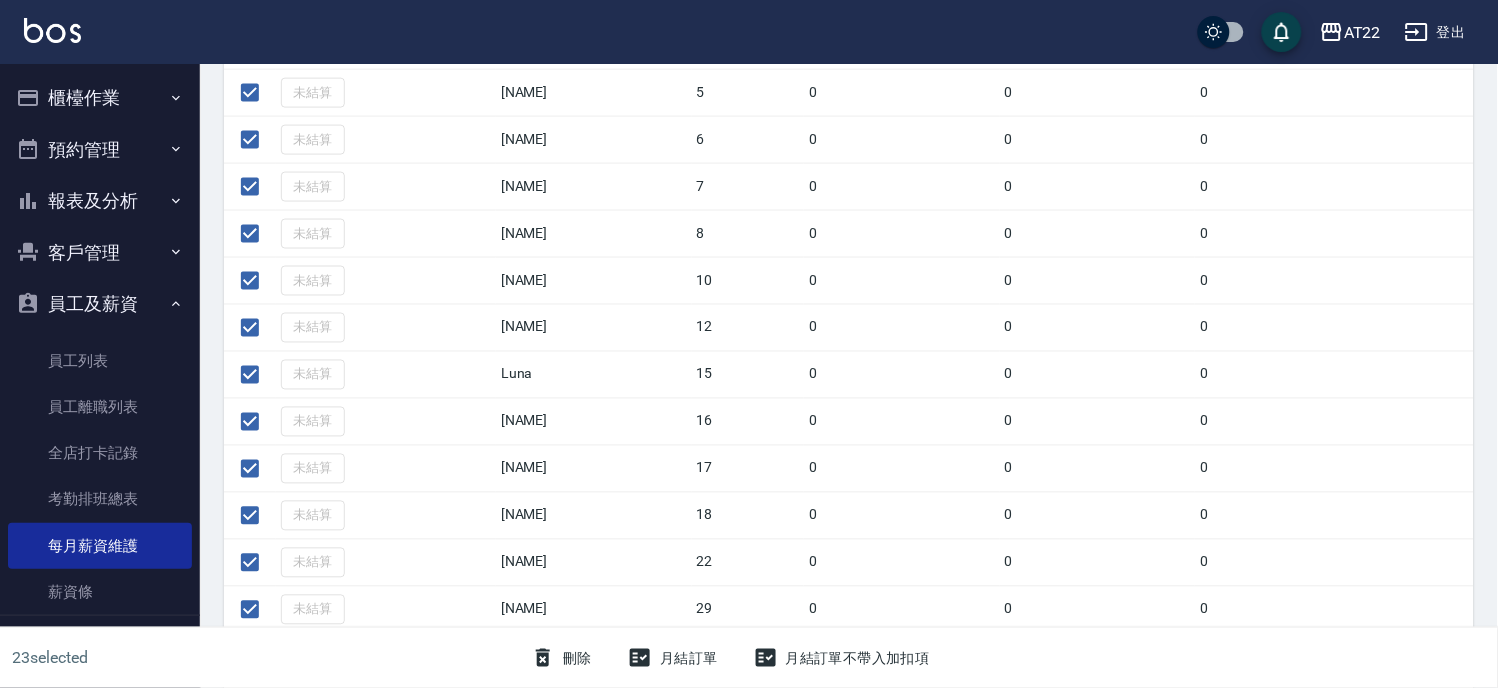 click on "月結訂單" at bounding box center (561, 658) 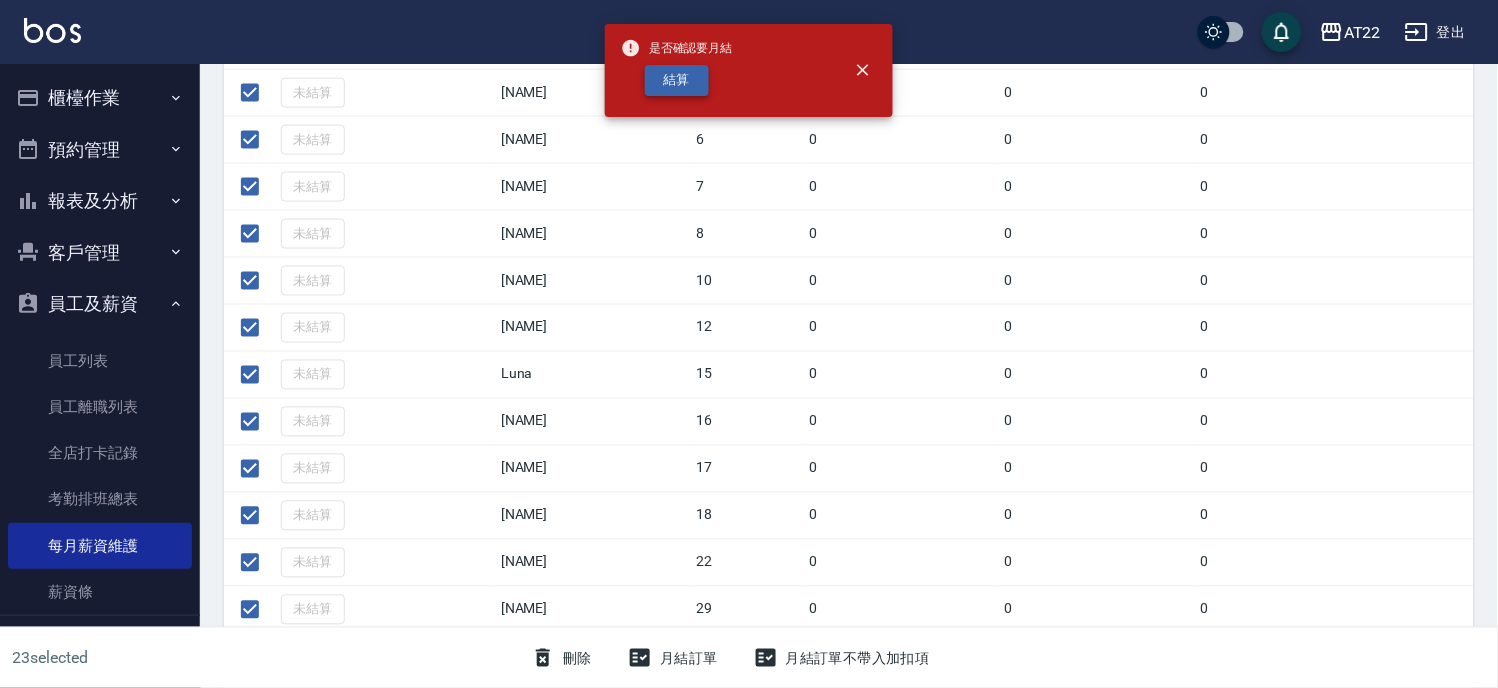 click on "結算" at bounding box center [677, 80] 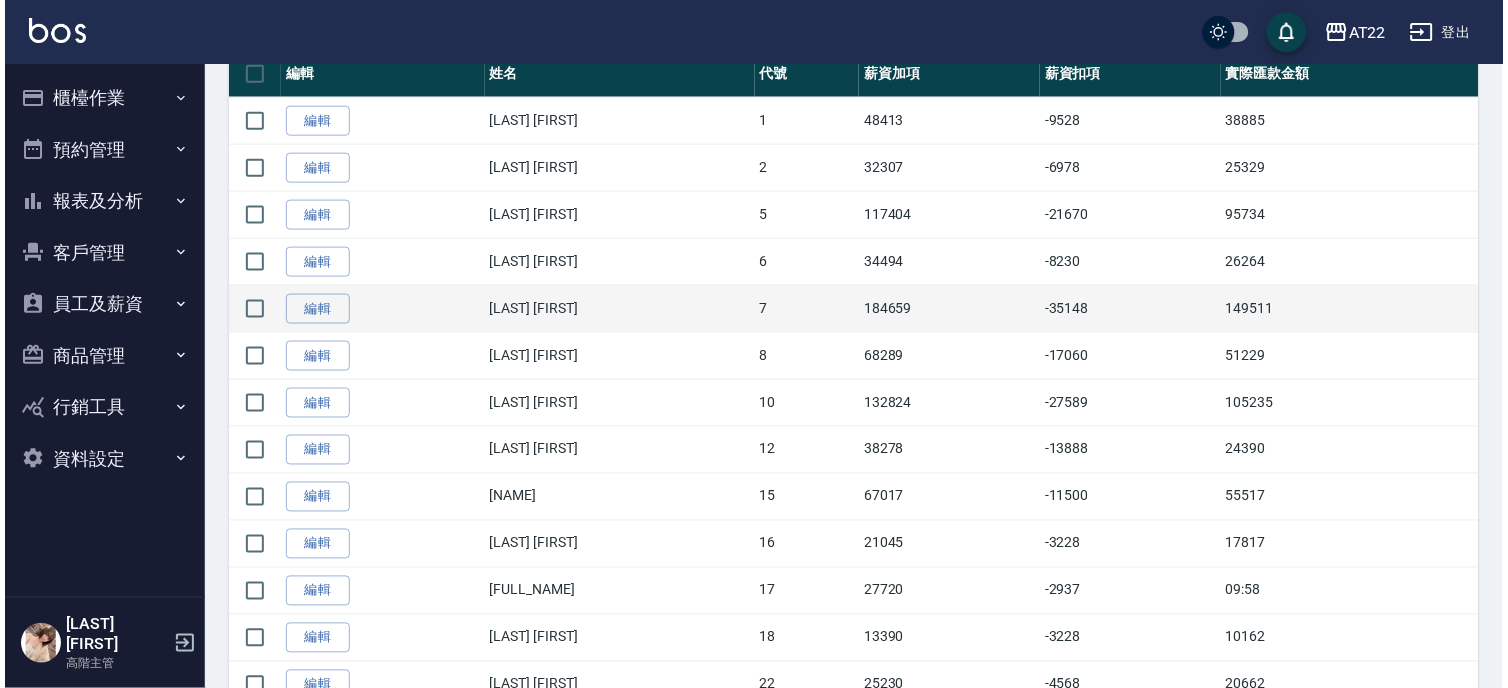 scroll, scrollTop: 0, scrollLeft: 0, axis: both 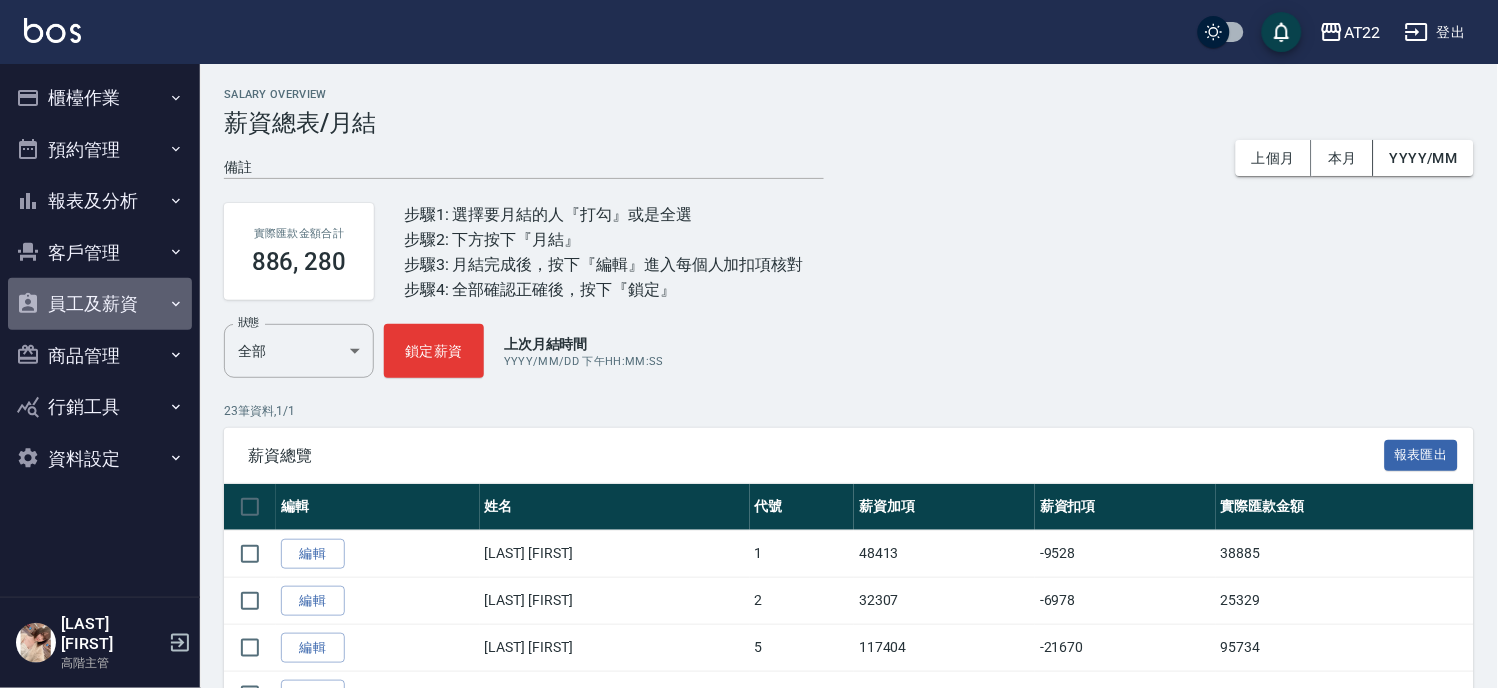 click on "員工及薪資" at bounding box center [100, 98] 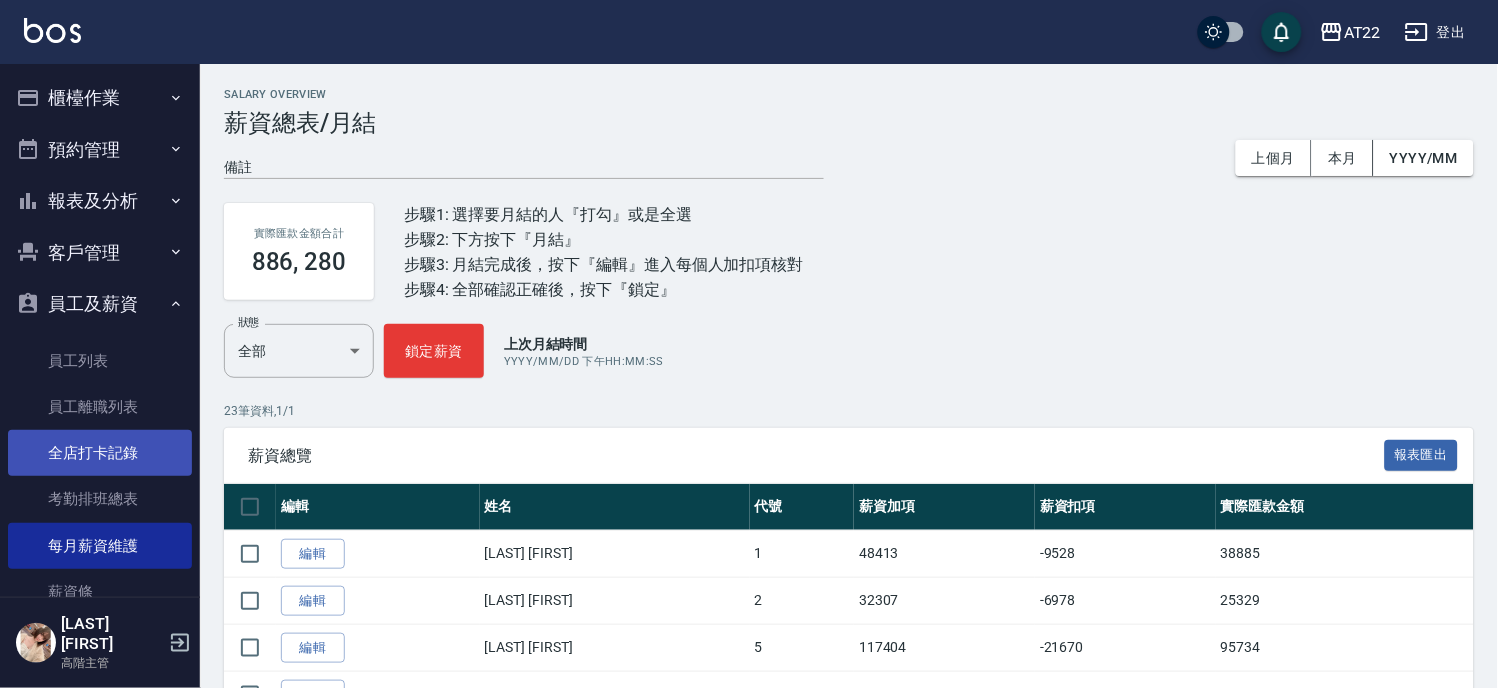 click on "全店打卡記錄" at bounding box center (100, 453) 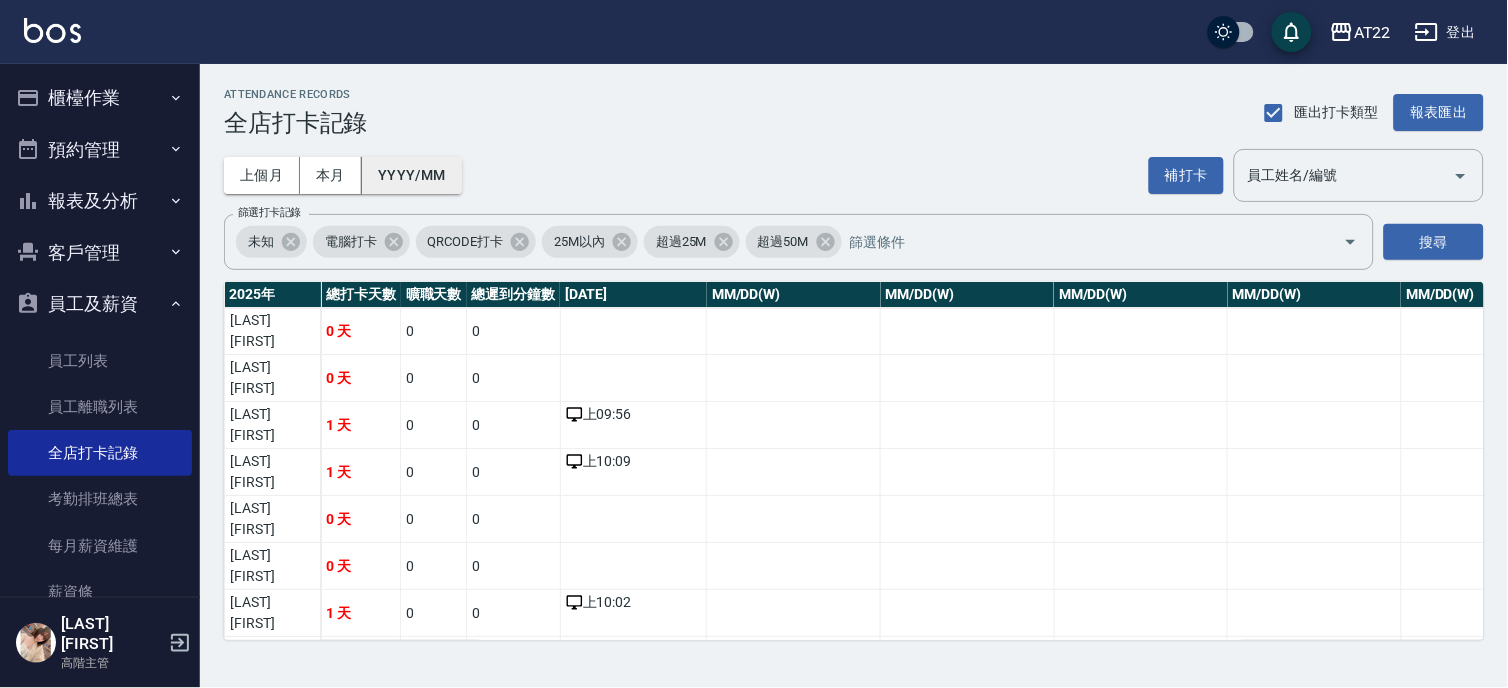click on "YYYY/MM" at bounding box center [412, 175] 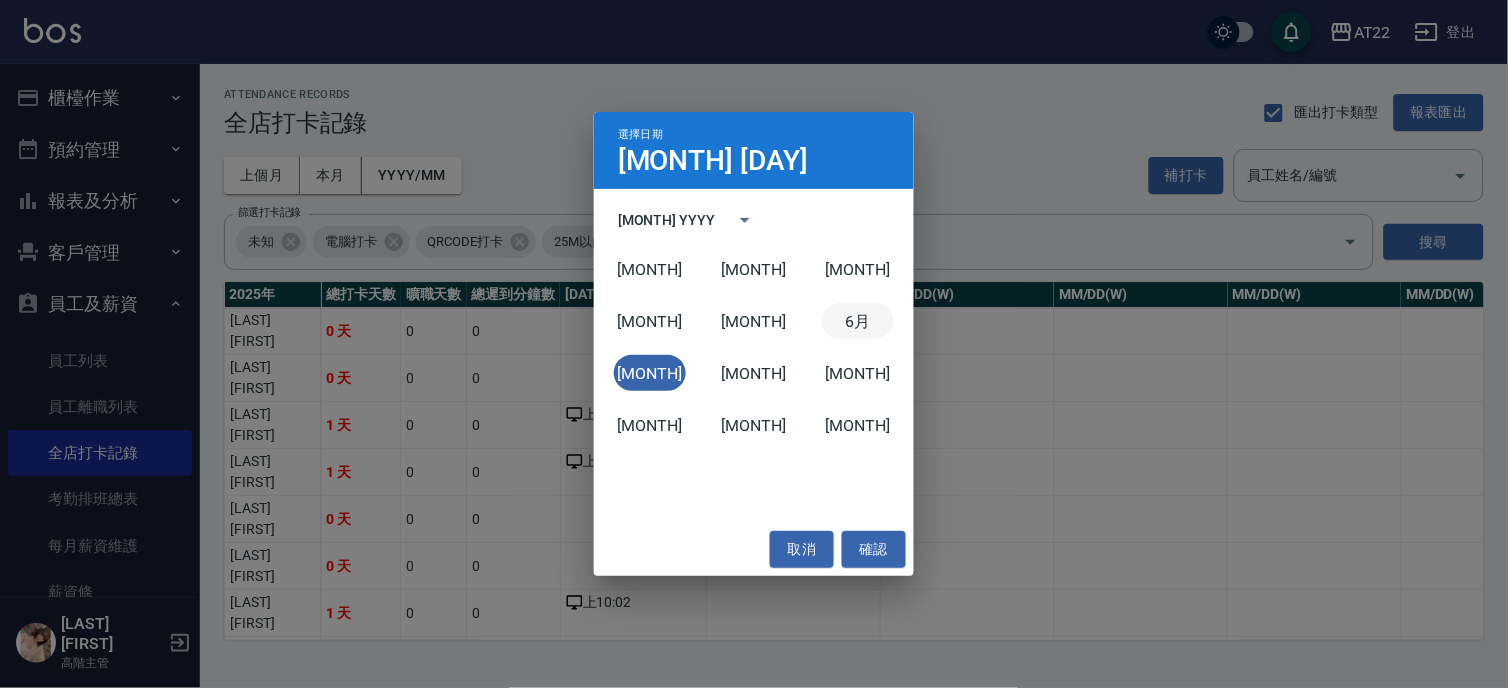 click on "6月" at bounding box center (858, 321) 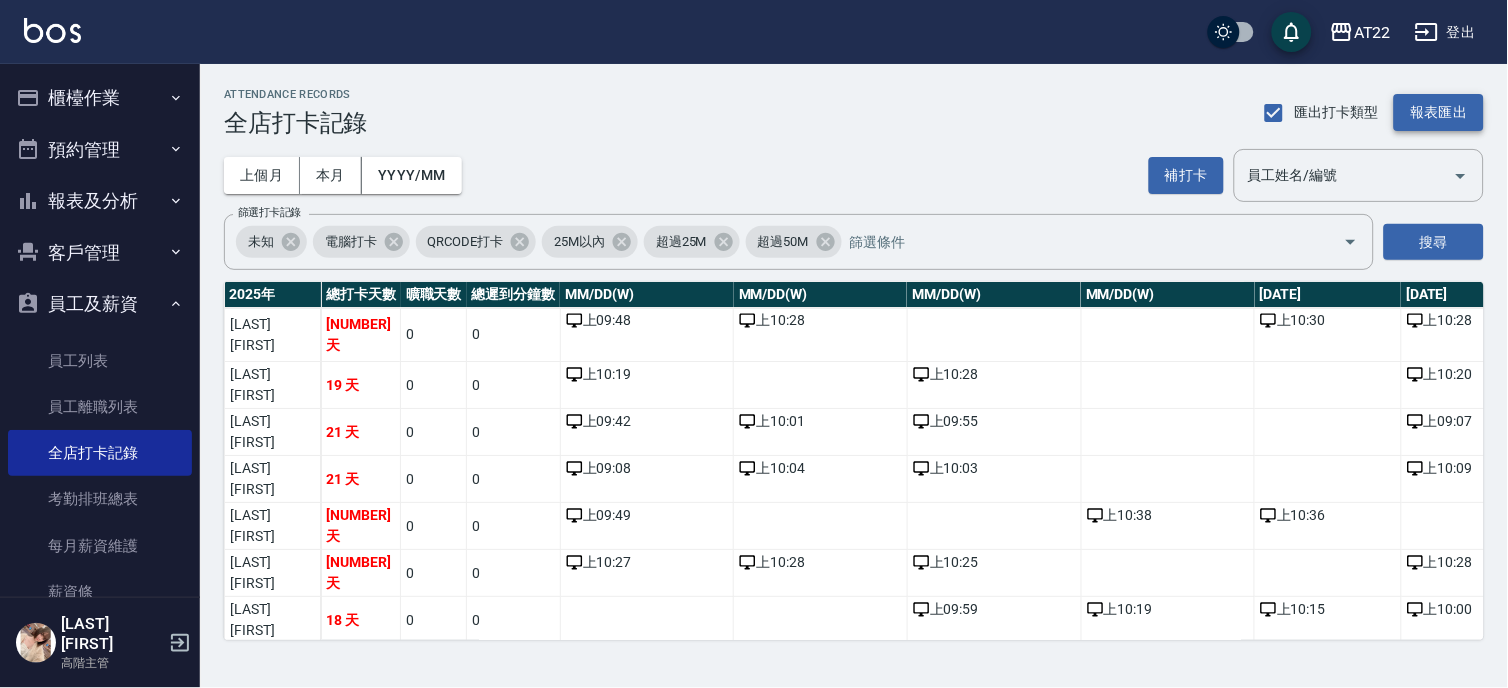 click on "報表匯出" at bounding box center (1439, 112) 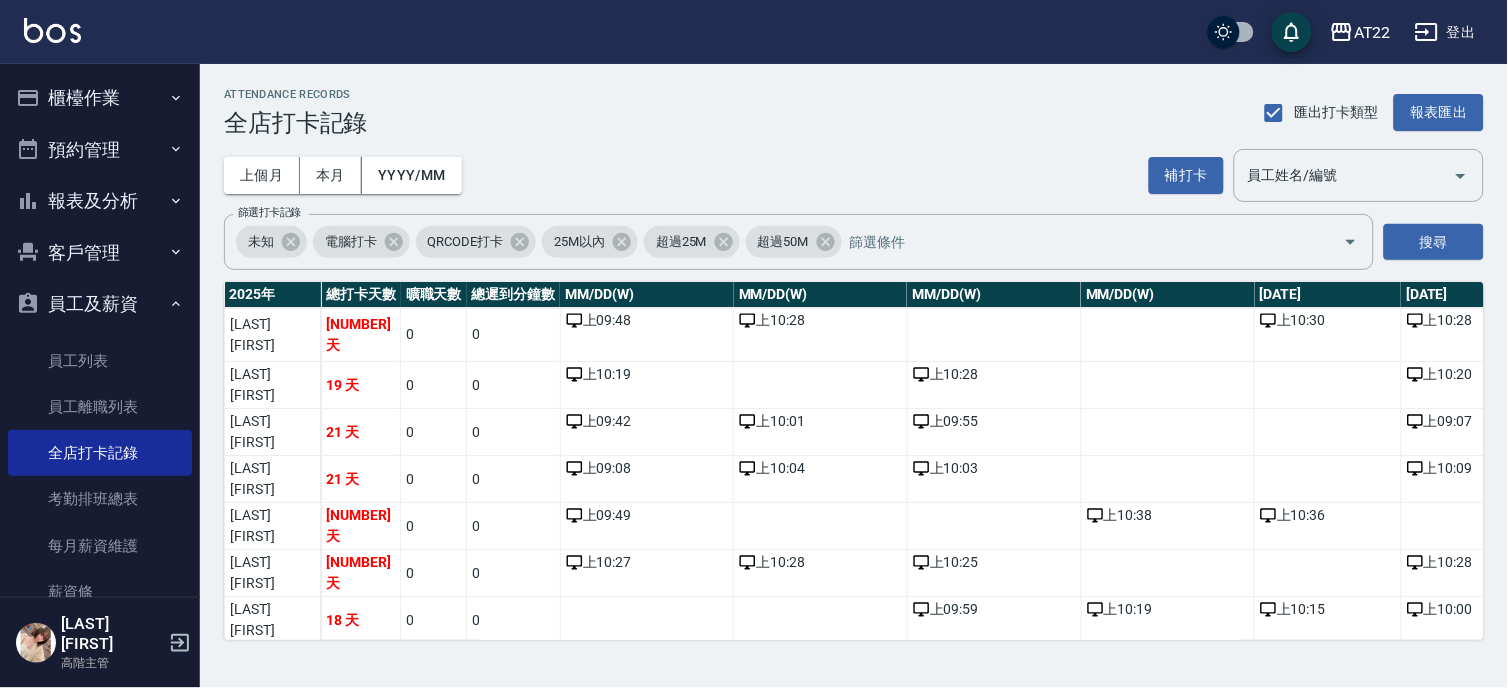 click on "ATTENDANCE RECORDS 全店打卡記錄 匯出打卡類型 報表匯出" at bounding box center [854, 112] 